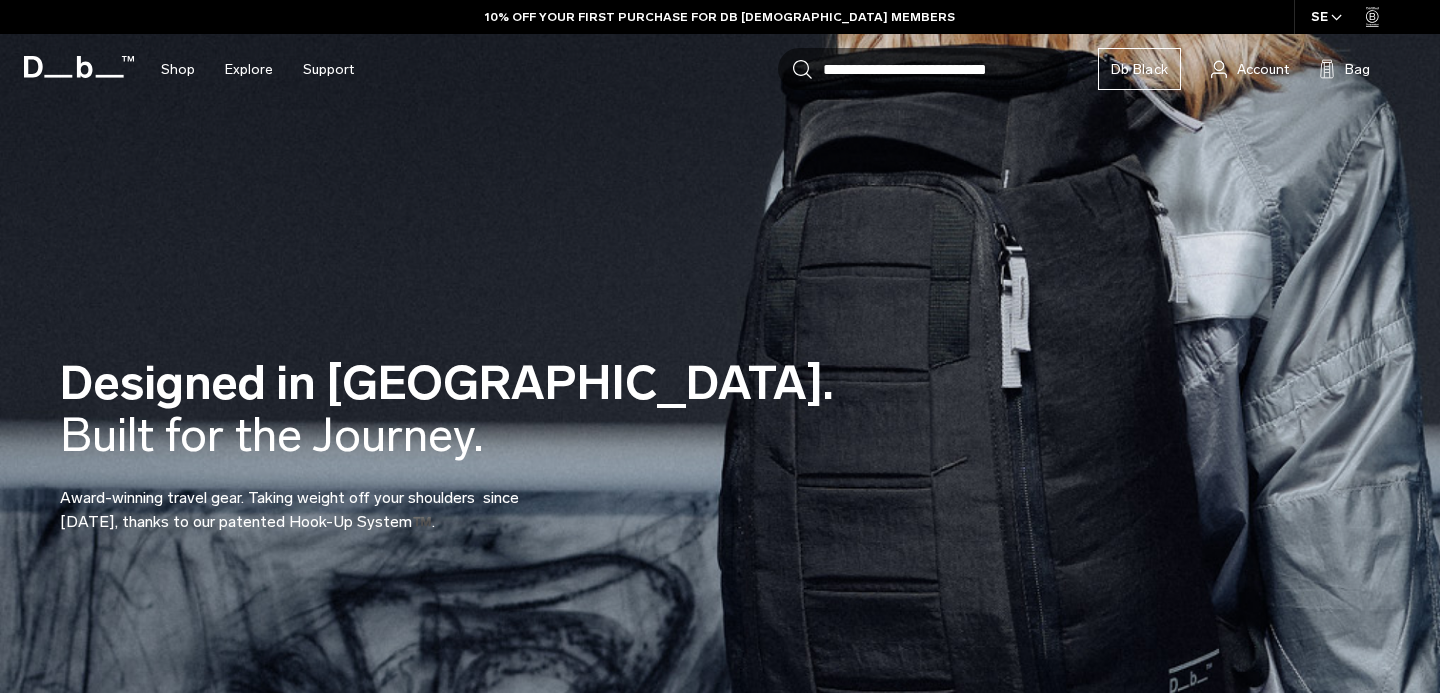 scroll, scrollTop: 0, scrollLeft: 0, axis: both 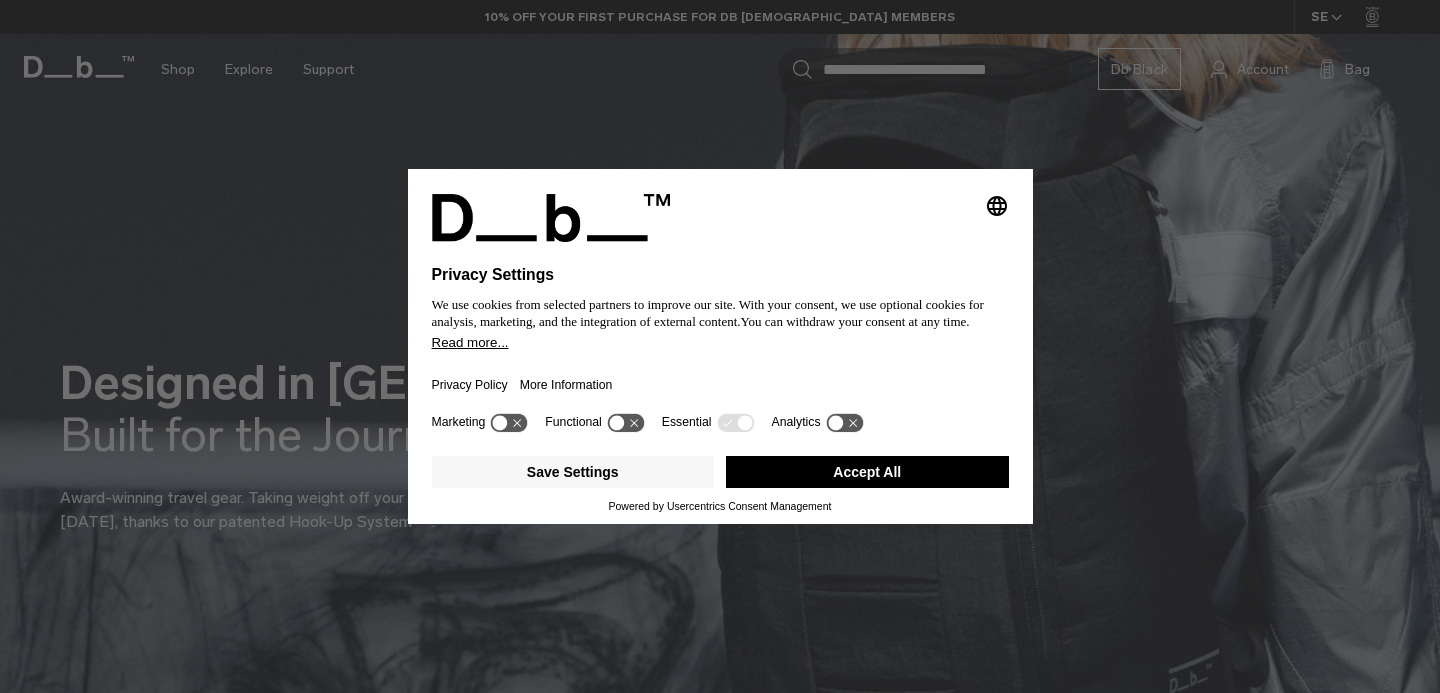 click on "Accept All" at bounding box center (867, 472) 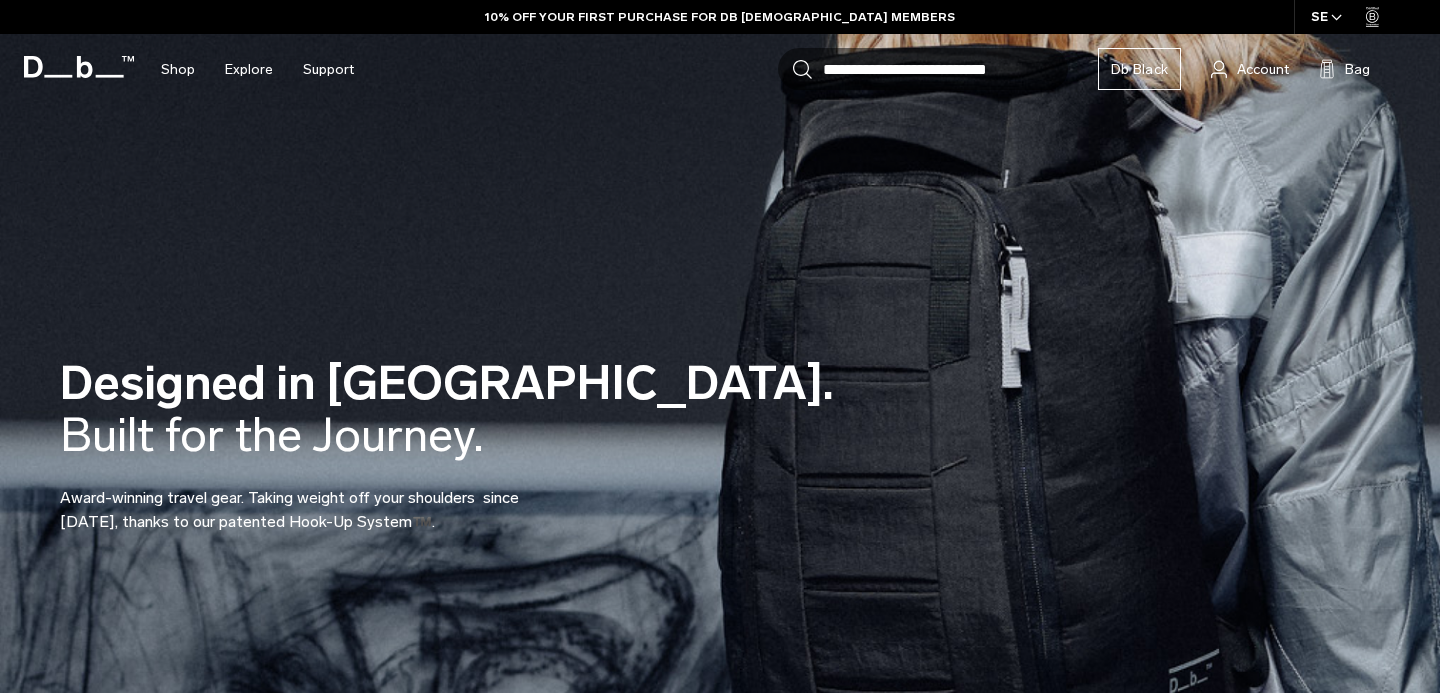 scroll, scrollTop: 0, scrollLeft: 0, axis: both 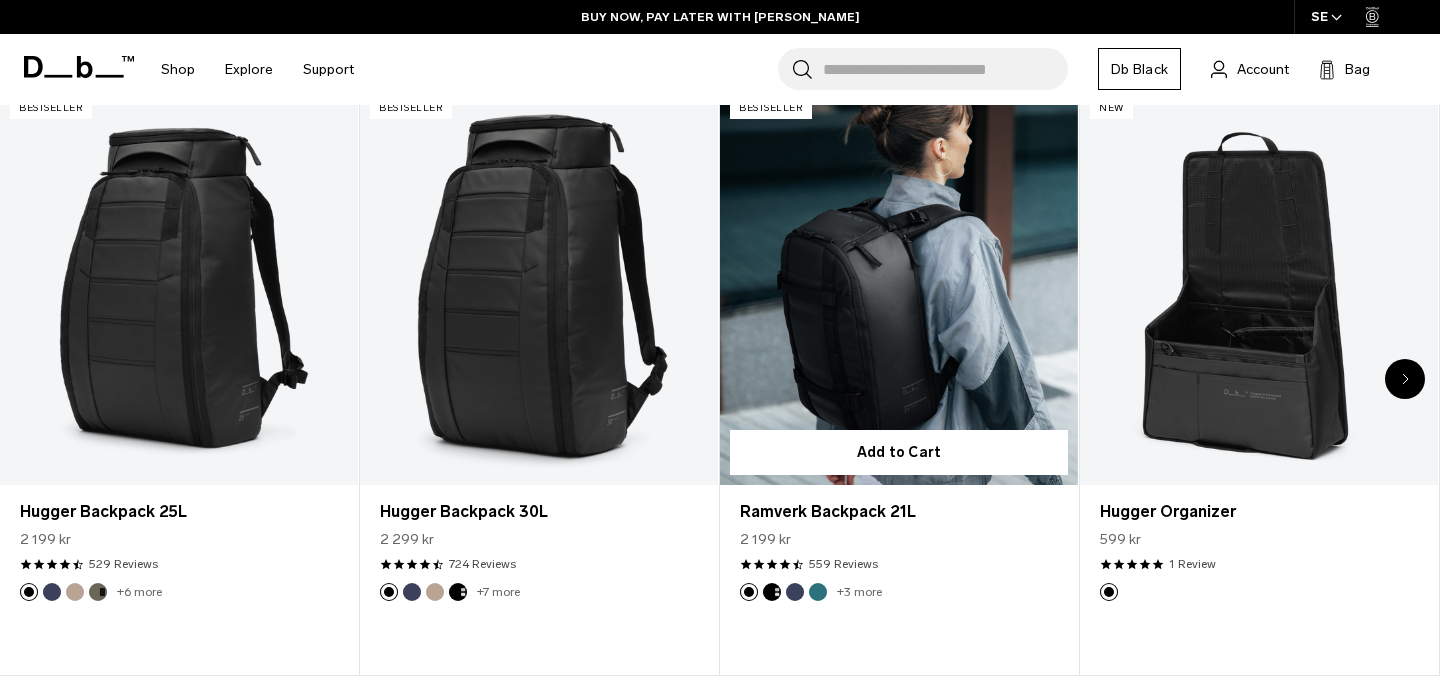 click at bounding box center (899, 287) 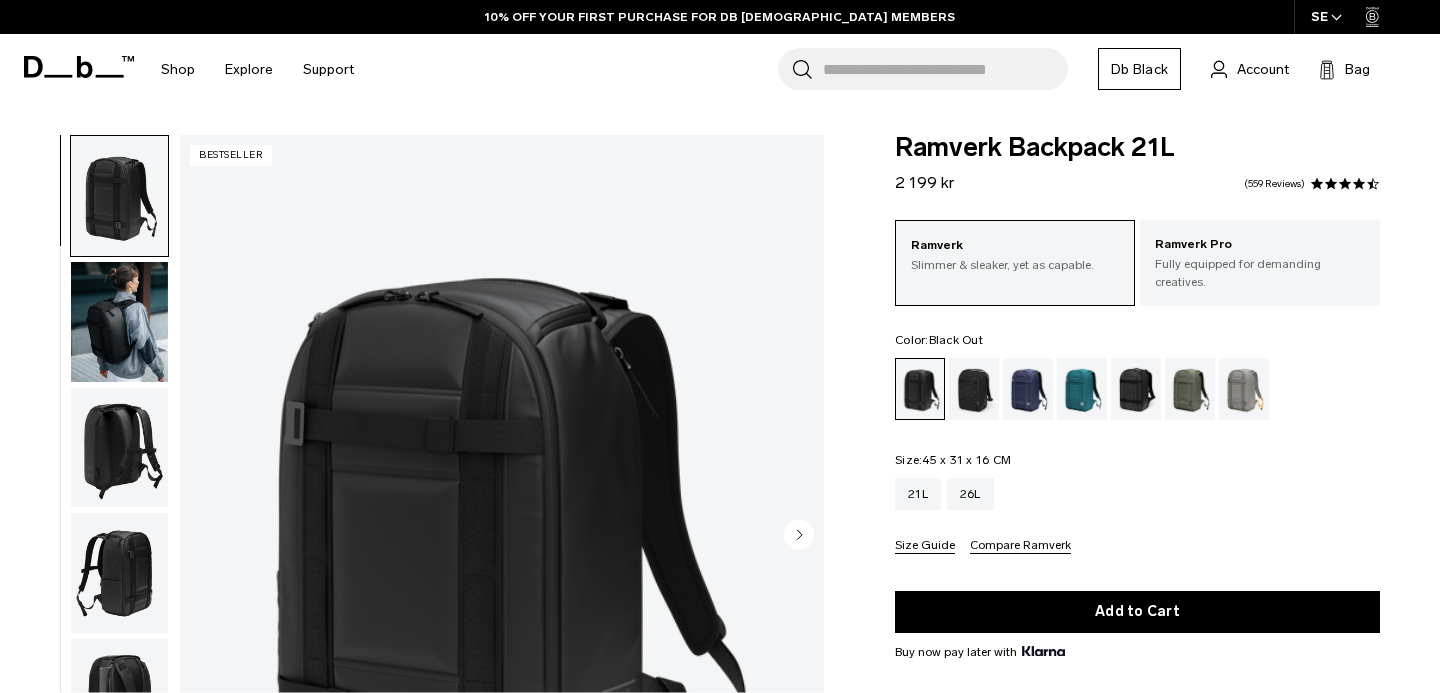 scroll, scrollTop: 0, scrollLeft: 0, axis: both 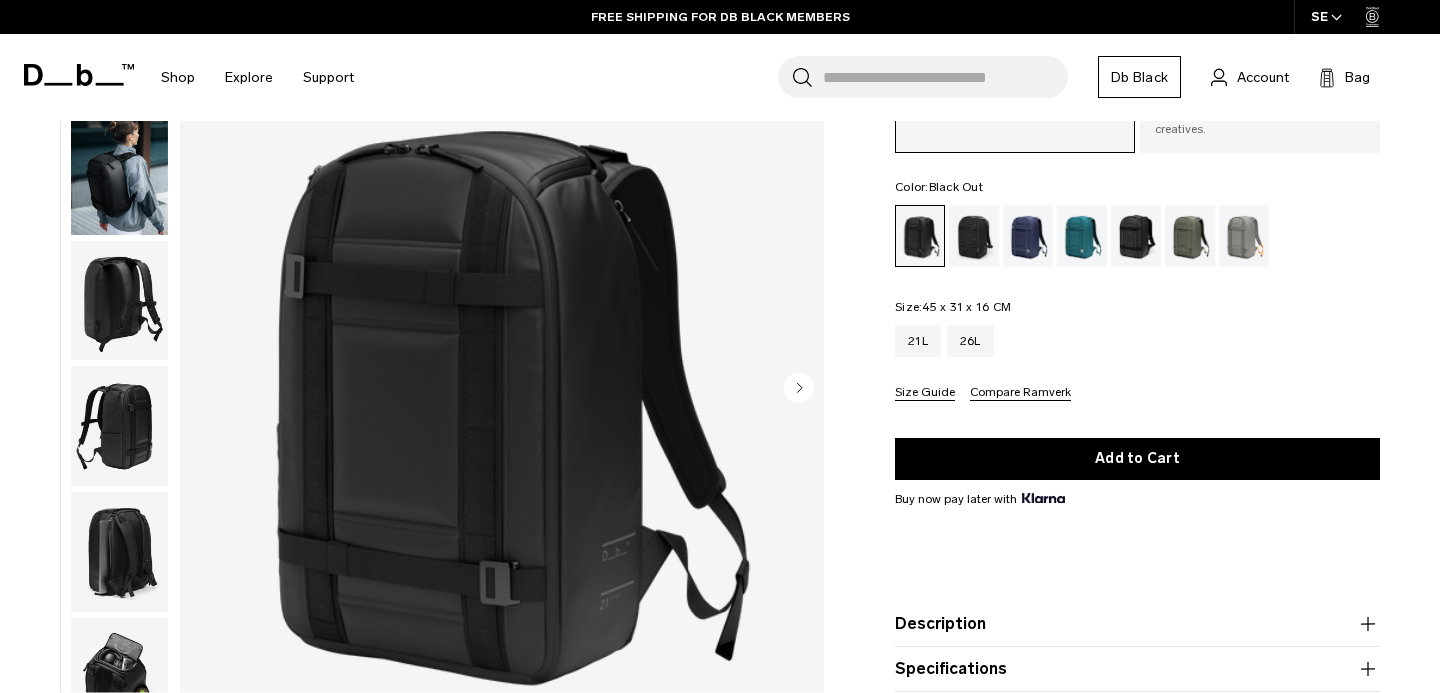 click on "Size:
45 x 31 x 16 CM
Out of stock
21L
26L
Size Guide
Compare Ramverk" at bounding box center [1137, 351] 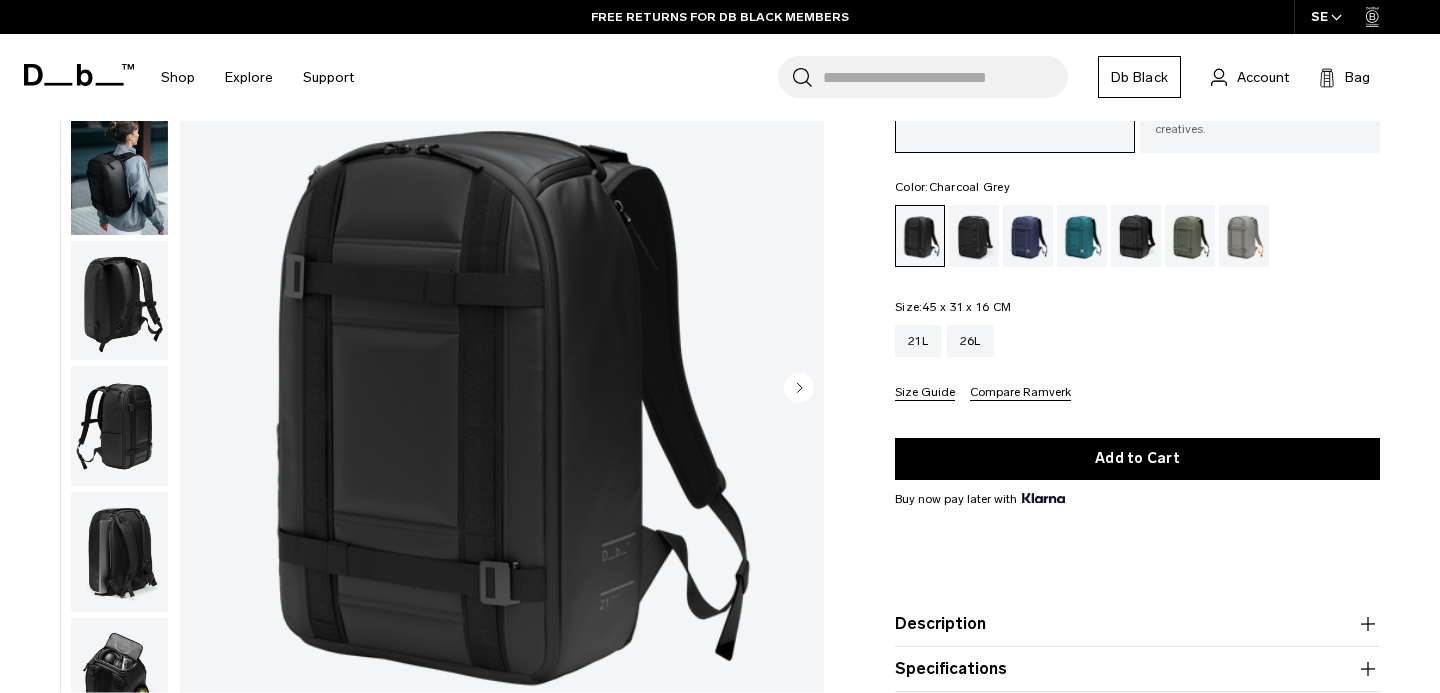 click at bounding box center [974, 236] 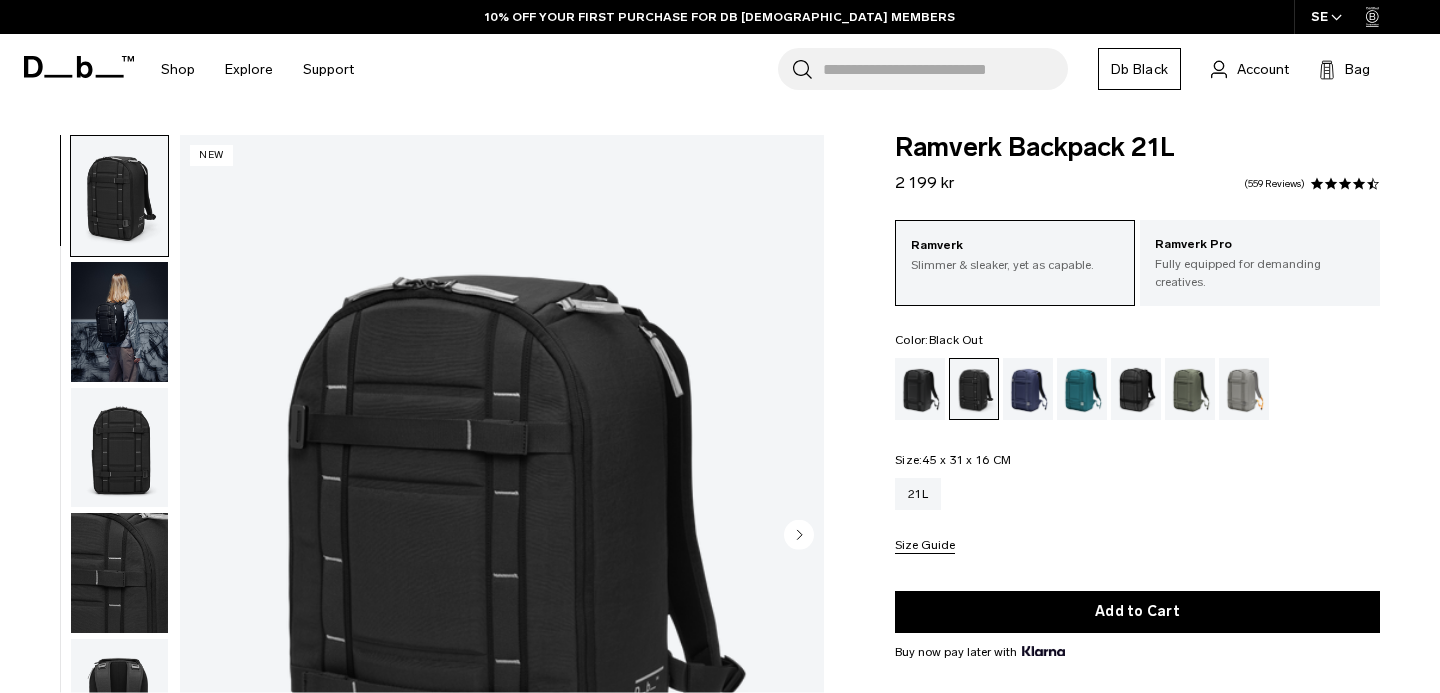 scroll, scrollTop: 115, scrollLeft: 0, axis: vertical 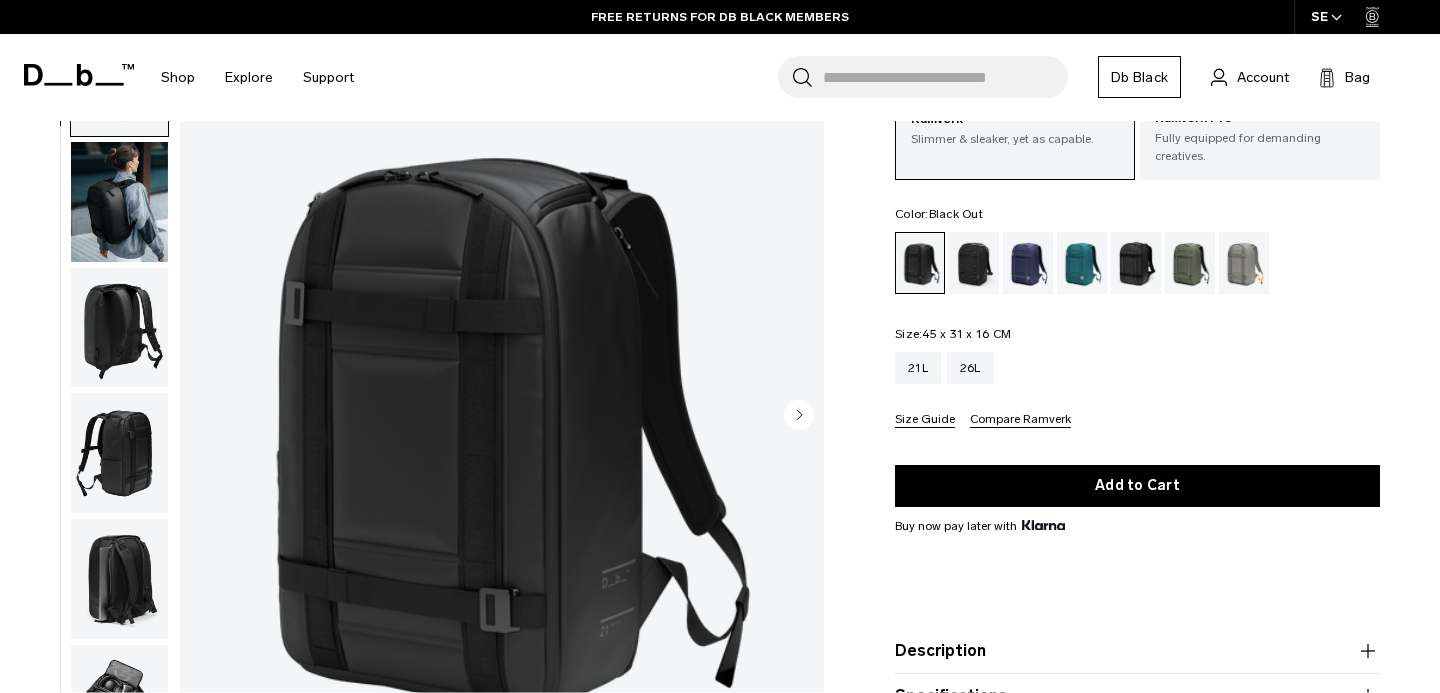 click at bounding box center (119, 327) 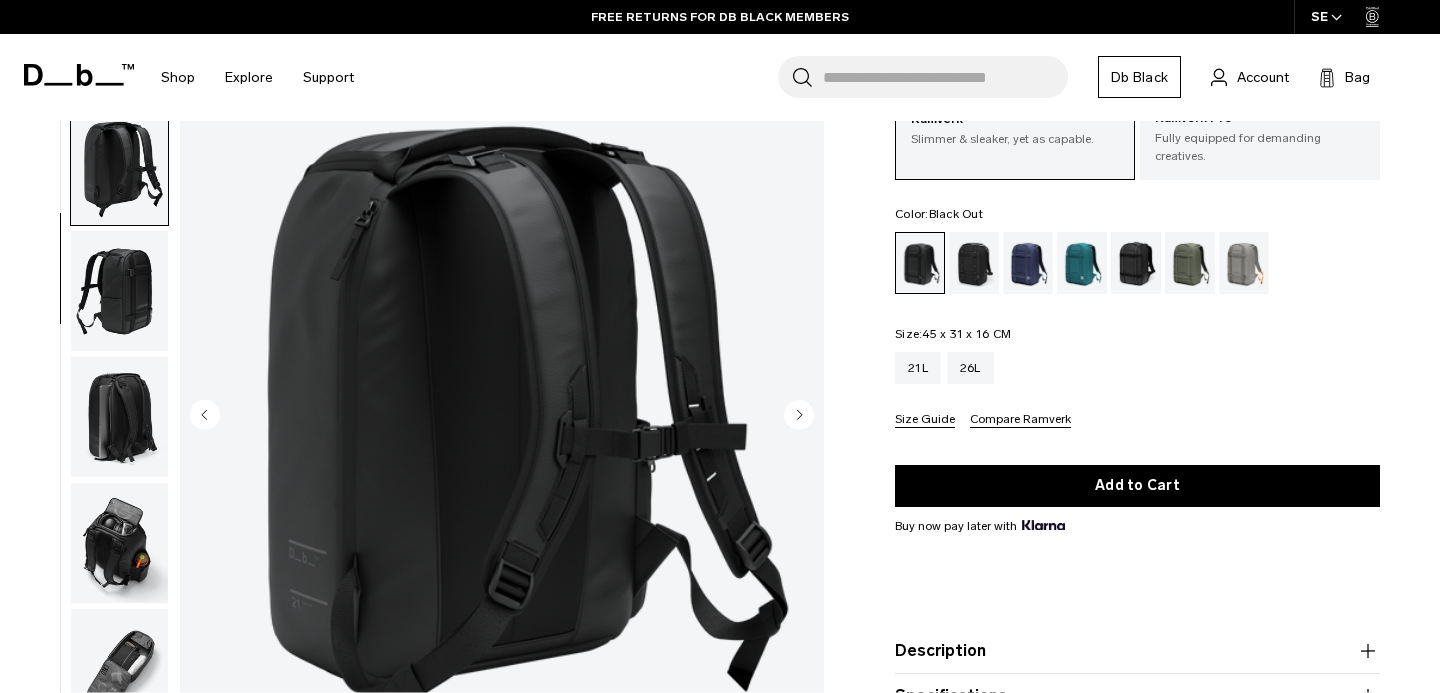 scroll, scrollTop: 198, scrollLeft: 0, axis: vertical 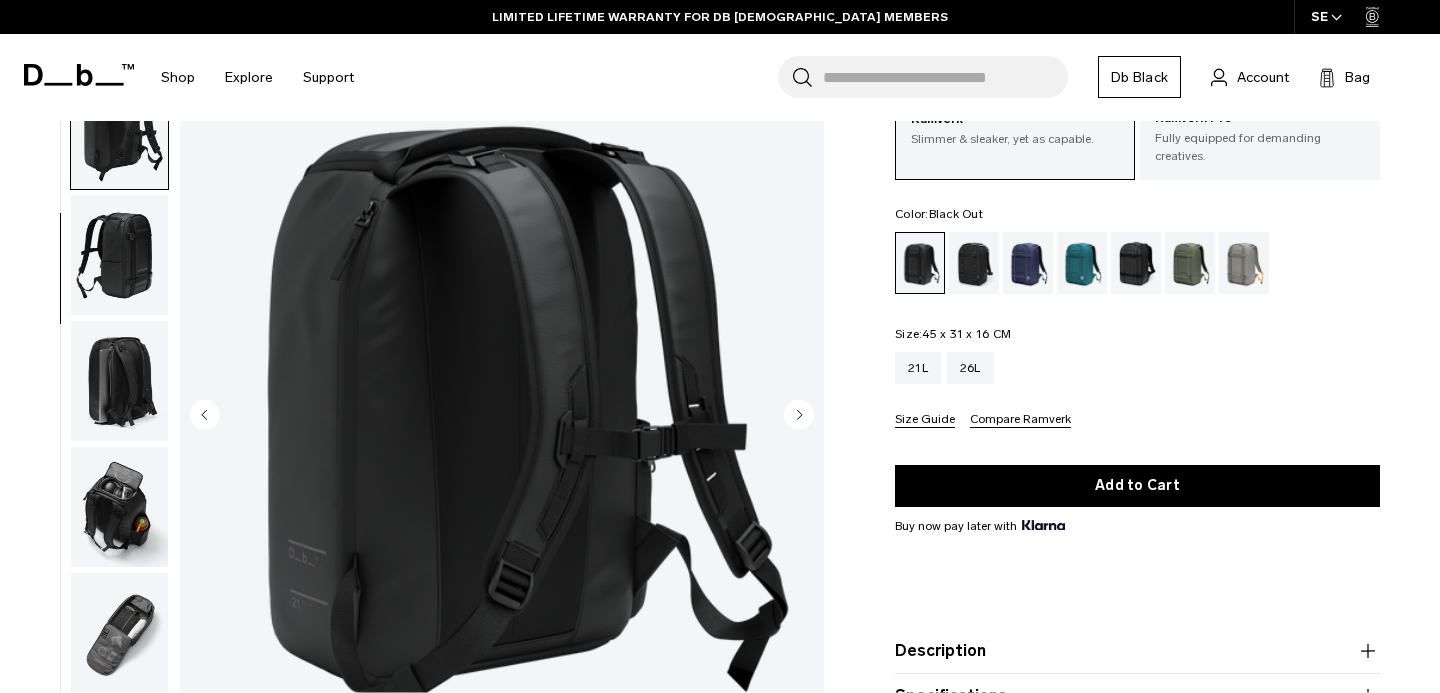 click at bounding box center (502, 417) 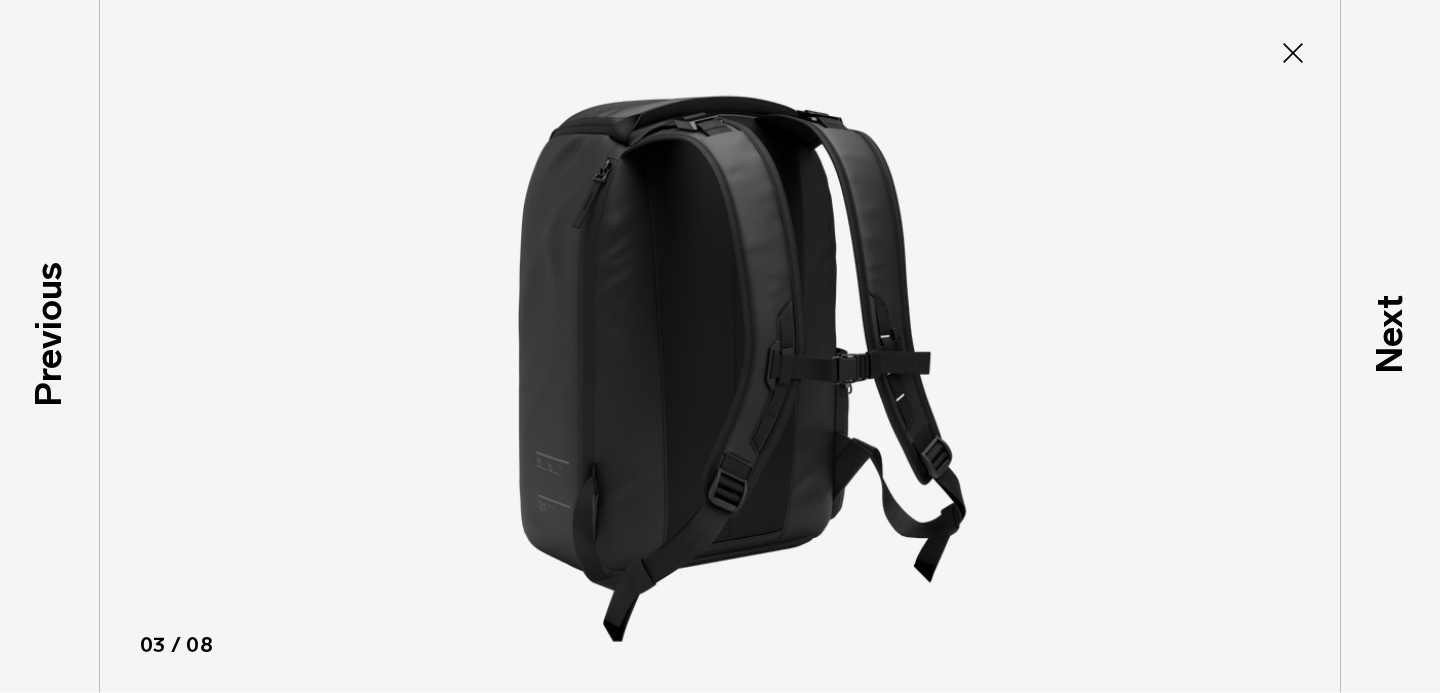 click at bounding box center [720, 346] 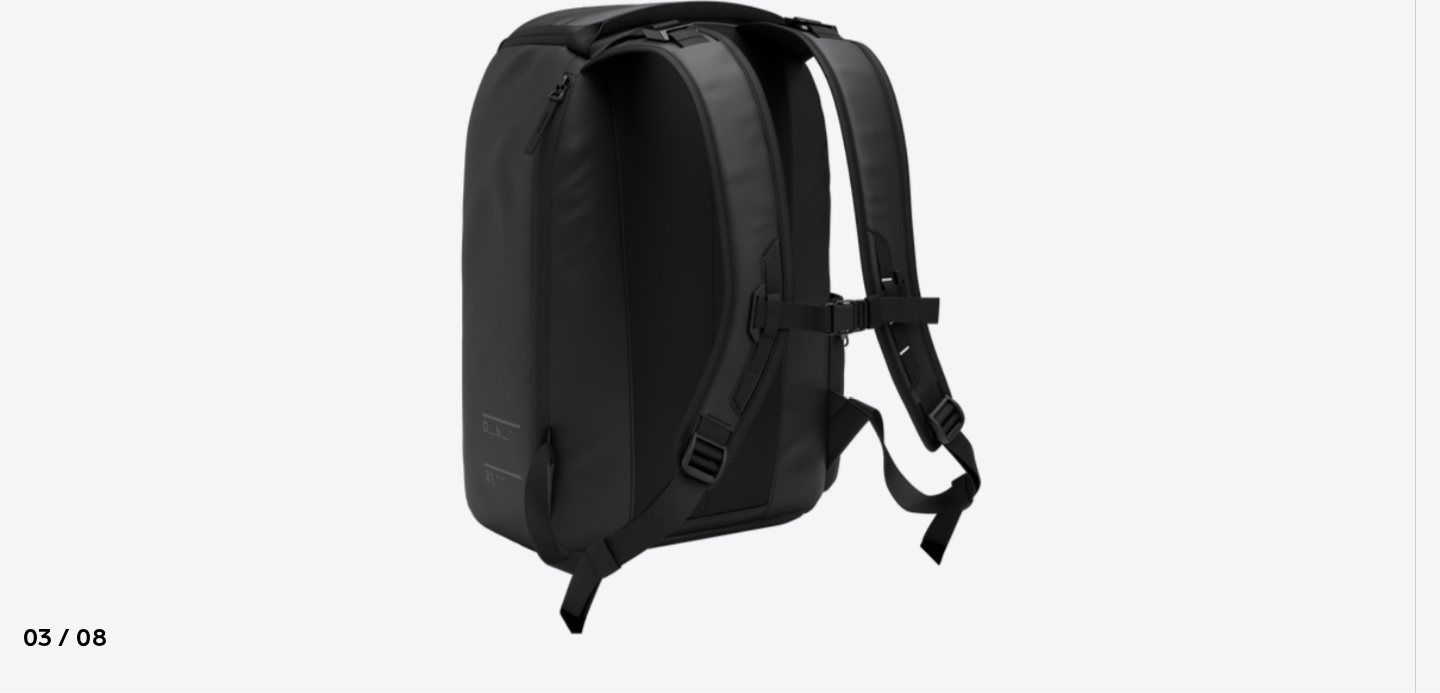 scroll, scrollTop: 126, scrollLeft: 0, axis: vertical 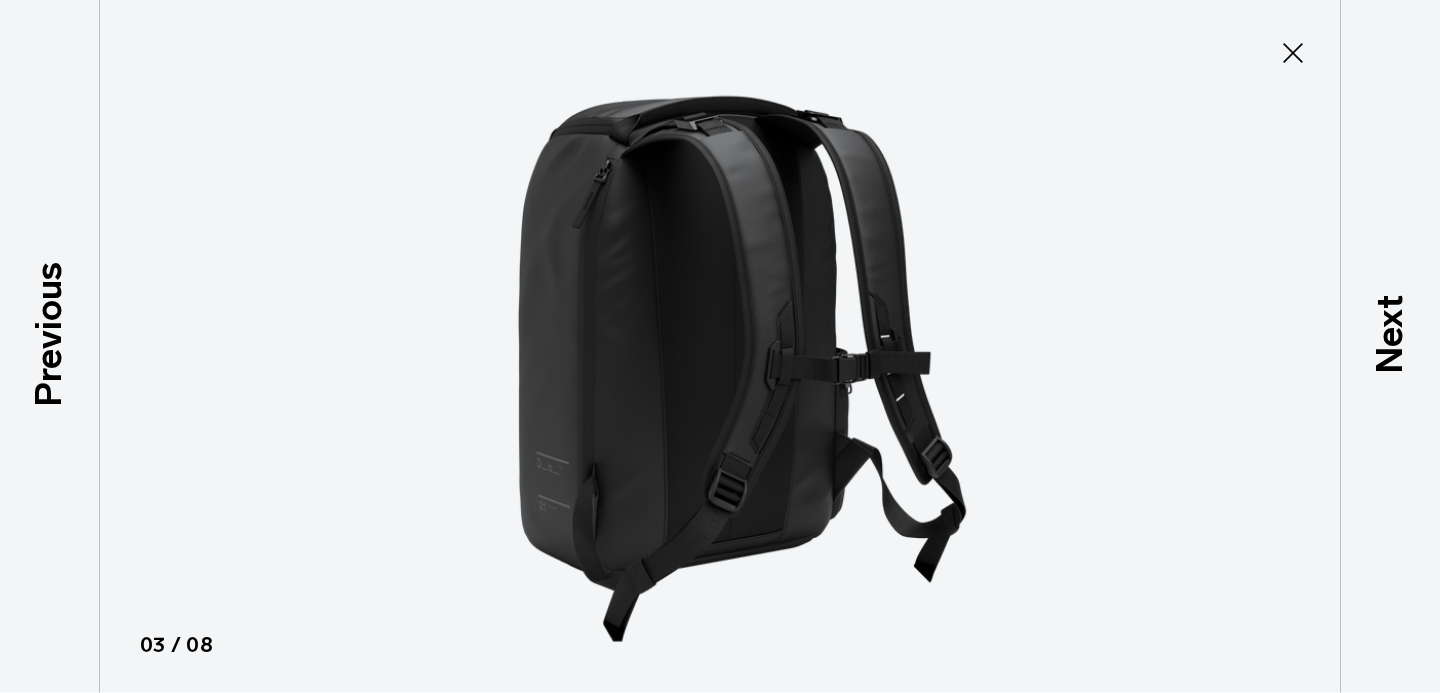 click 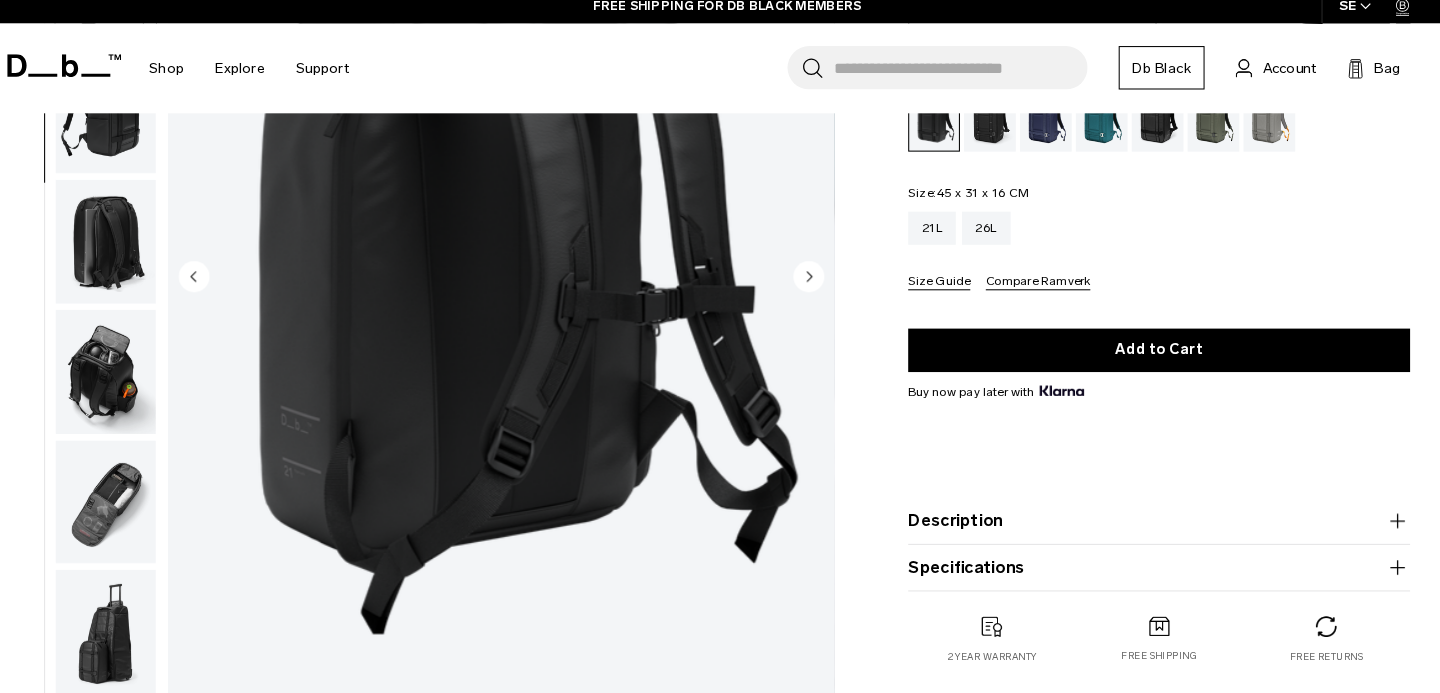 scroll, scrollTop: 256, scrollLeft: 0, axis: vertical 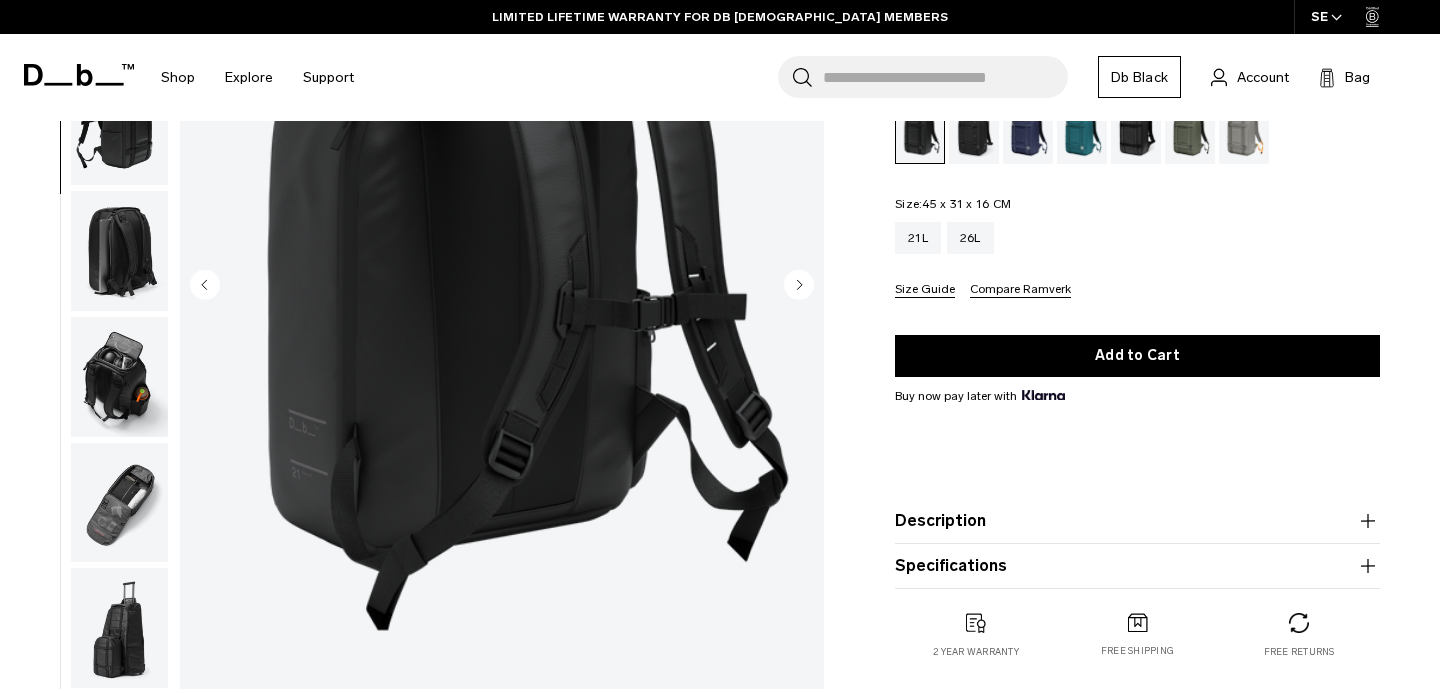 click on "Ramverk Backpack 21L
2 199 kr
4.7 star rating      559 Reviews
Ramverk
Slimmer & sleaker, yet as capable.
Ramverk Pro
Fully equipped for demanding creatives.
Color:
Black Out
Out of stock
Size:
45 x 31 x 16 CM
Out of stock
21L
26L" at bounding box center (1137, 289) 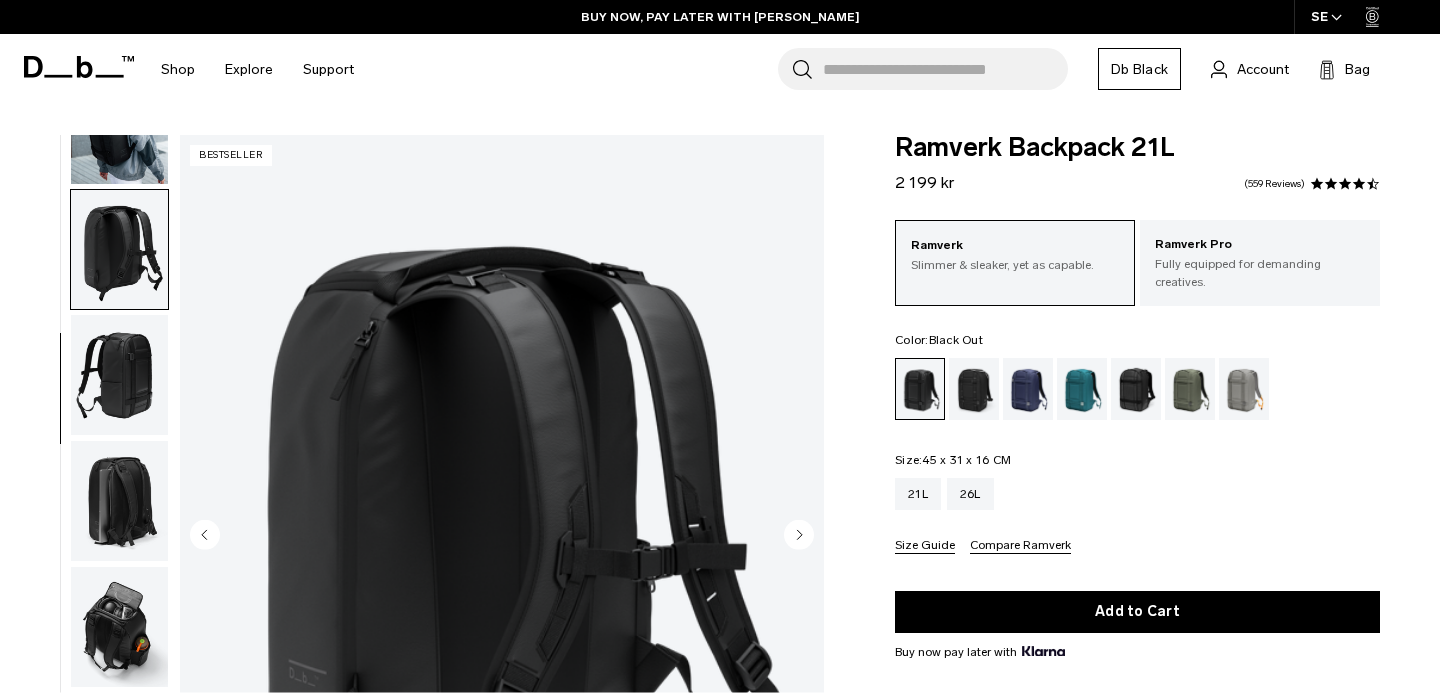 scroll, scrollTop: 1, scrollLeft: 0, axis: vertical 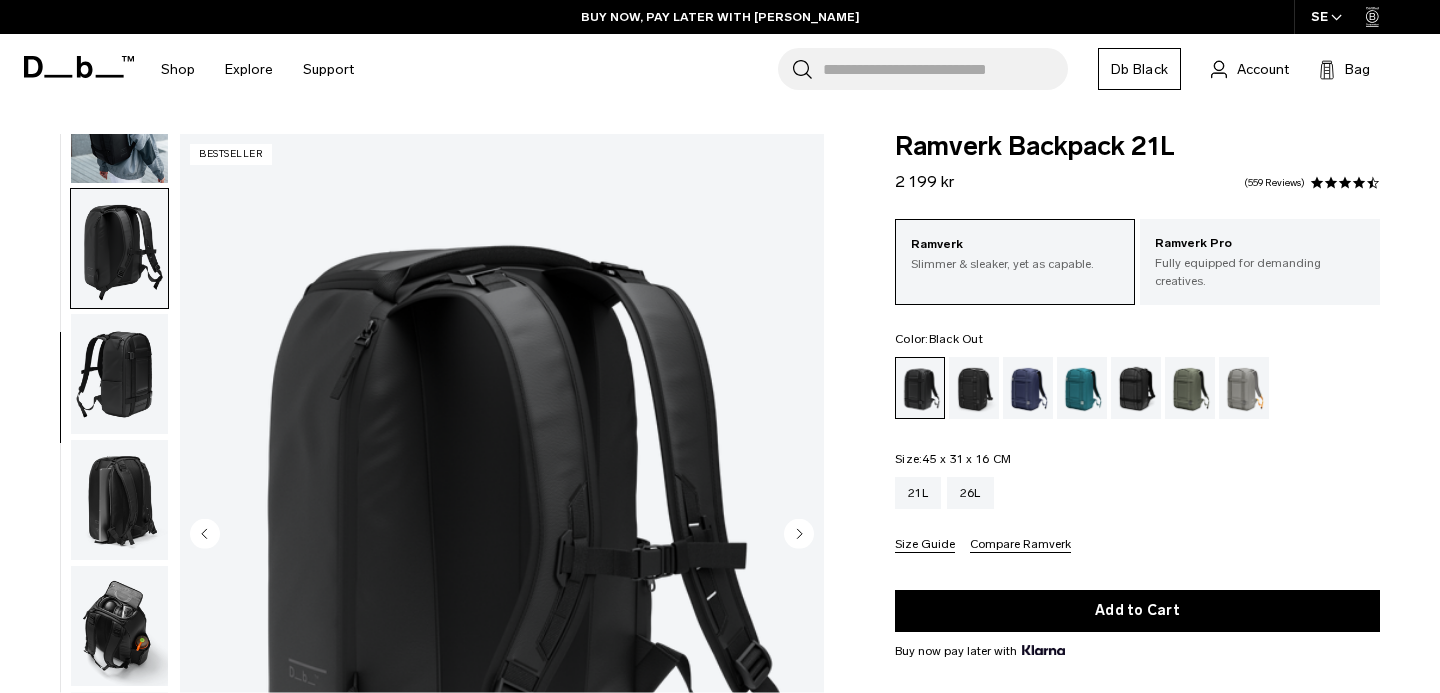 click at bounding box center (974, 388) 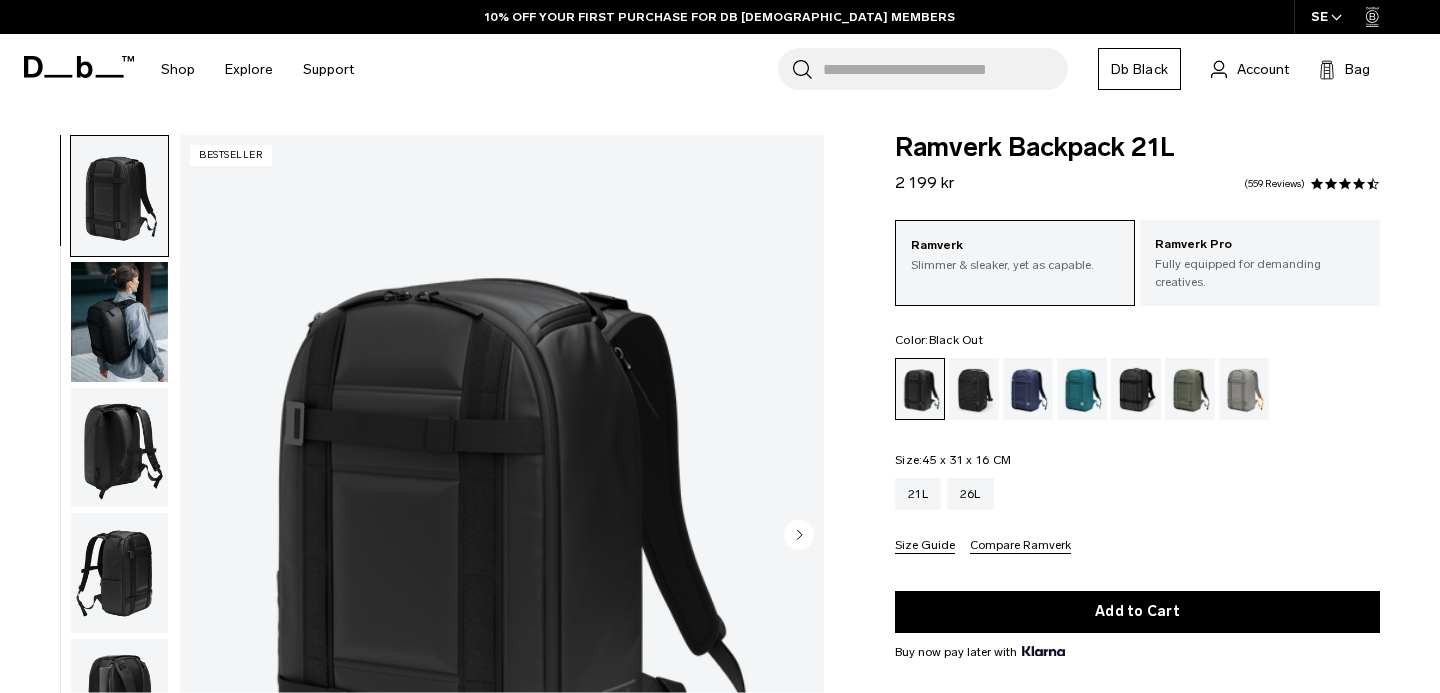 scroll, scrollTop: 0, scrollLeft: 0, axis: both 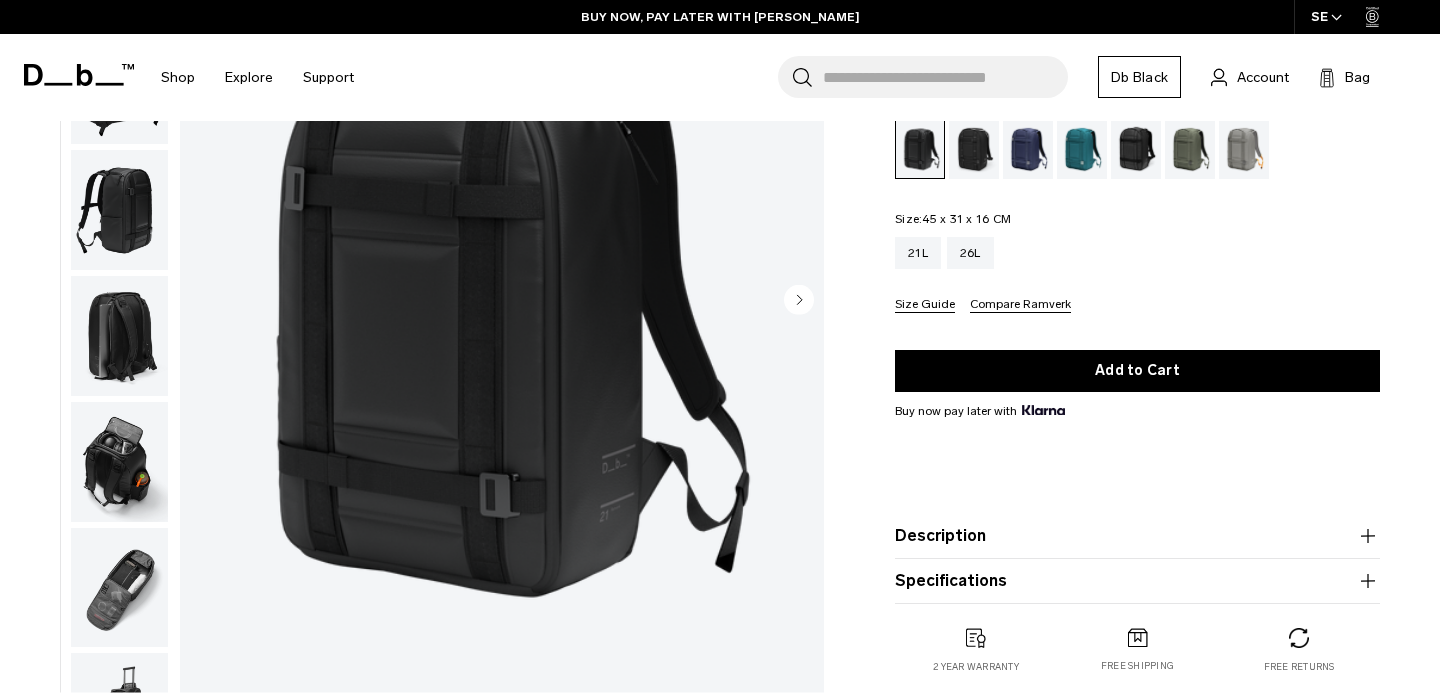 click at bounding box center (119, 210) 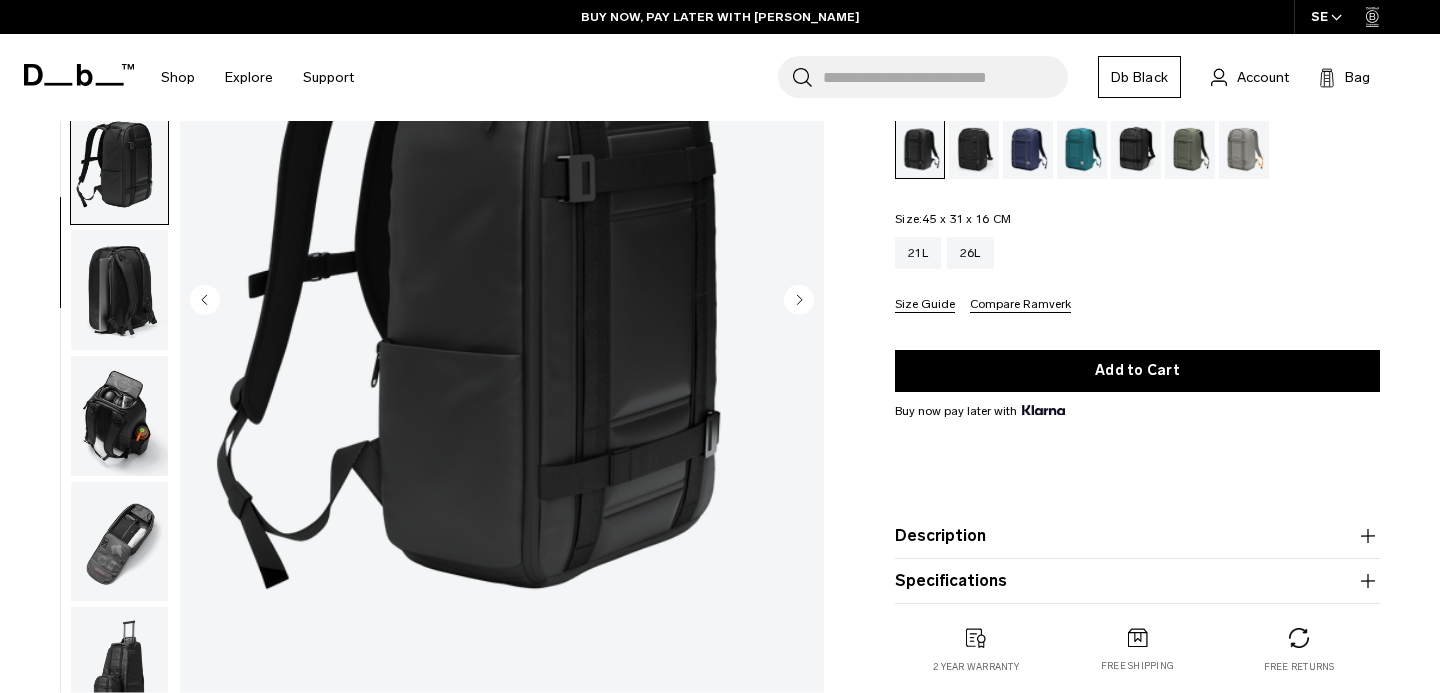 scroll, scrollTop: 198, scrollLeft: 0, axis: vertical 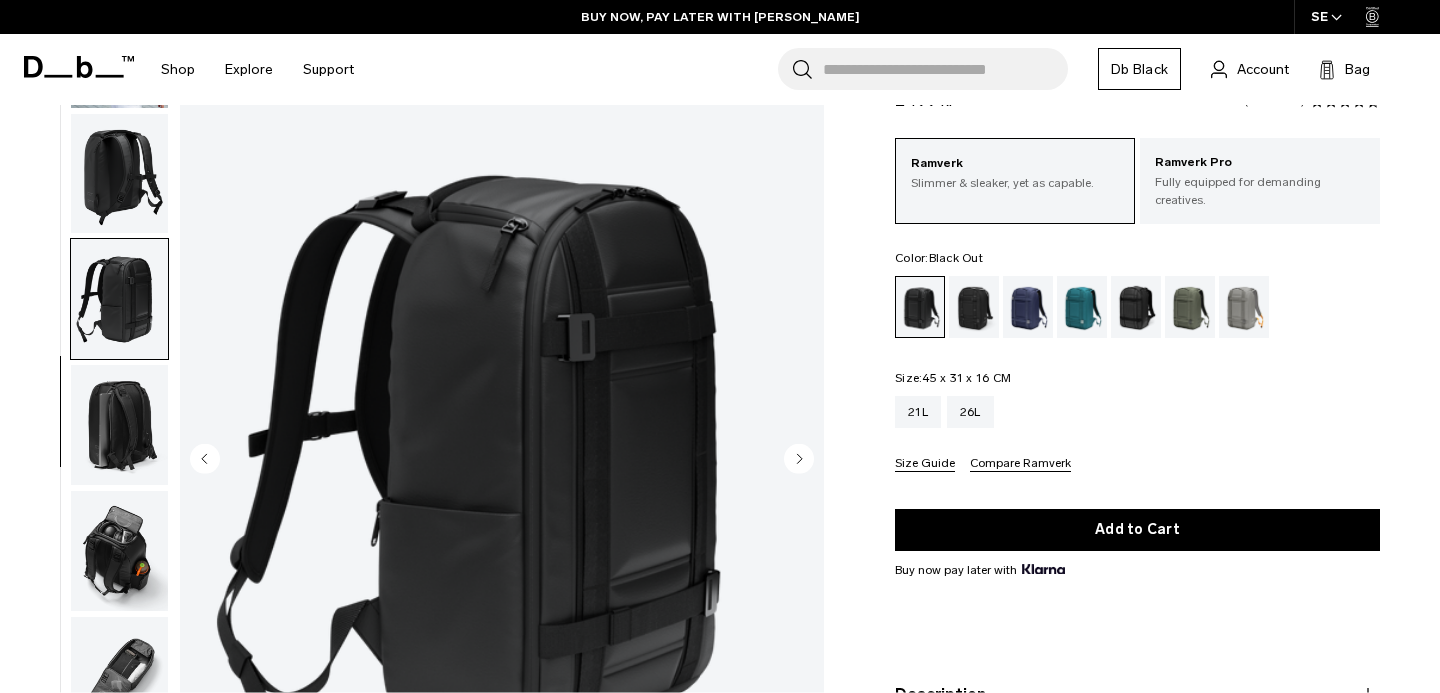 click at bounding box center (119, 551) 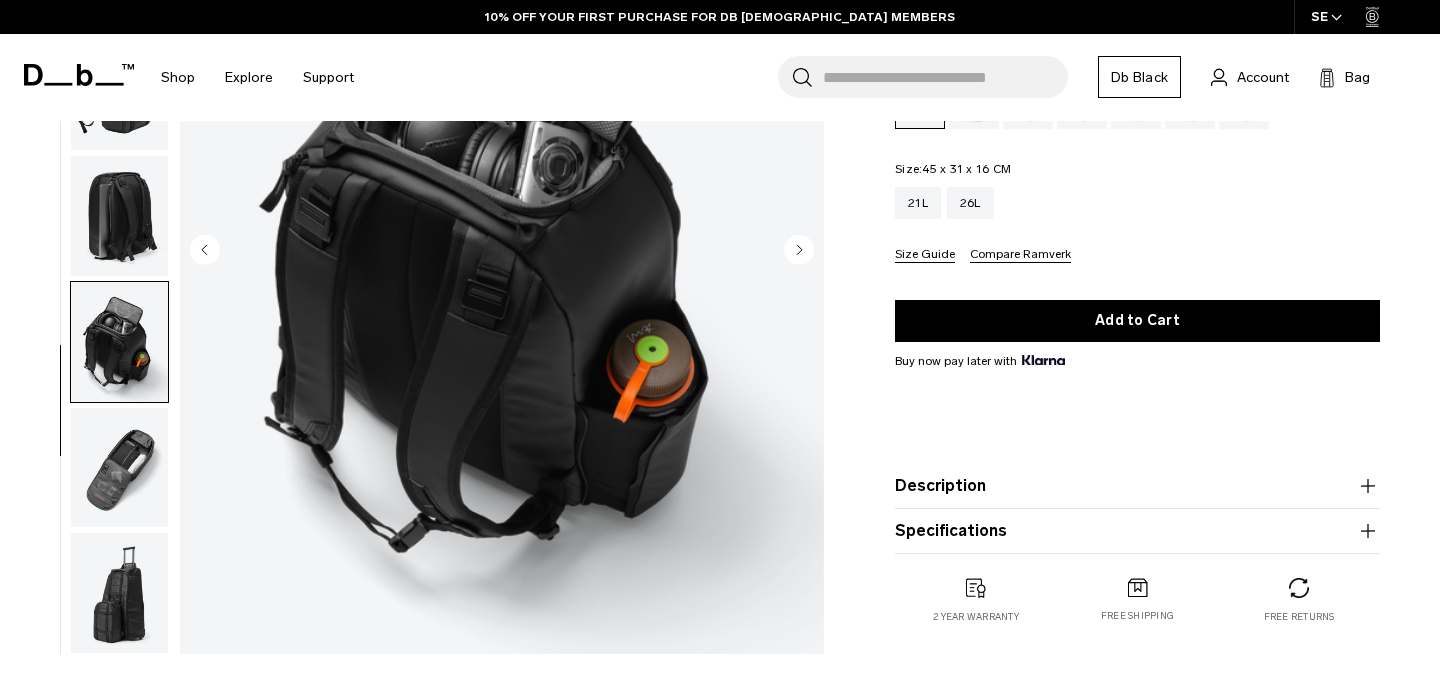 scroll, scrollTop: 299, scrollLeft: 0, axis: vertical 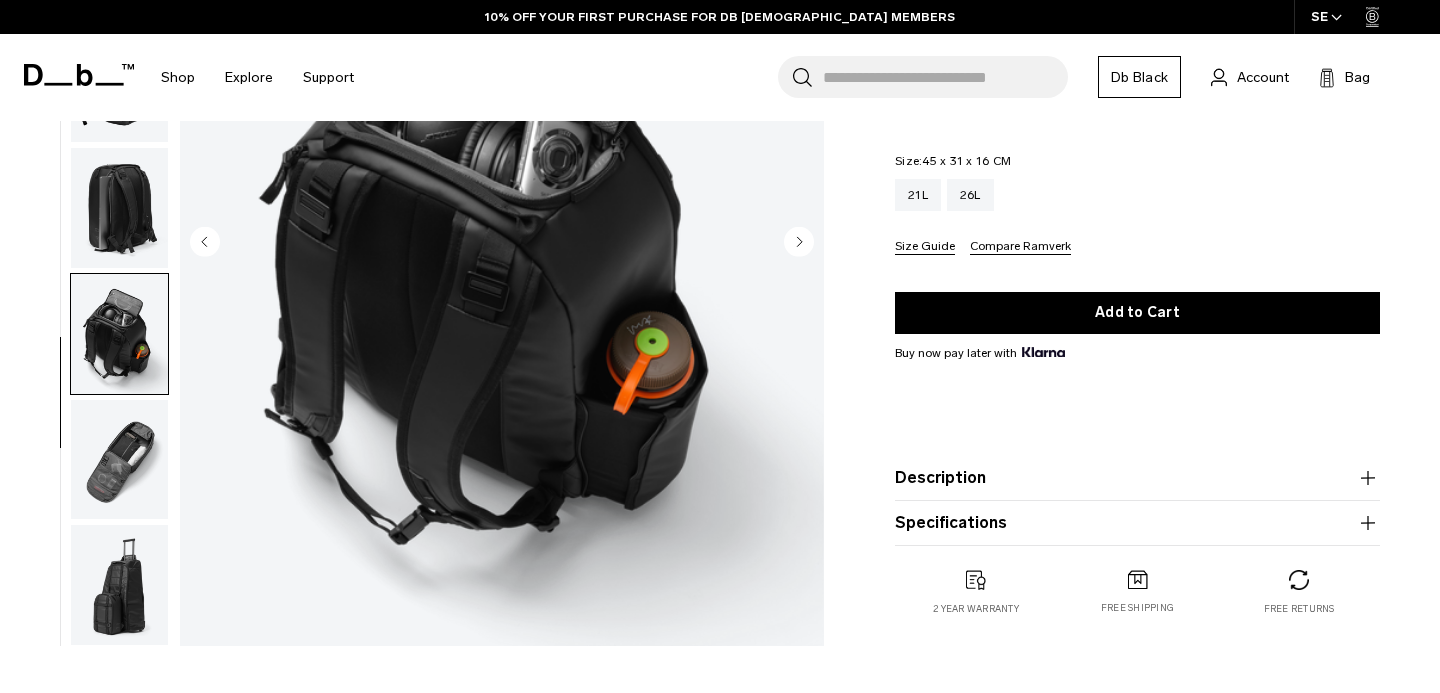 click at bounding box center [502, 244] 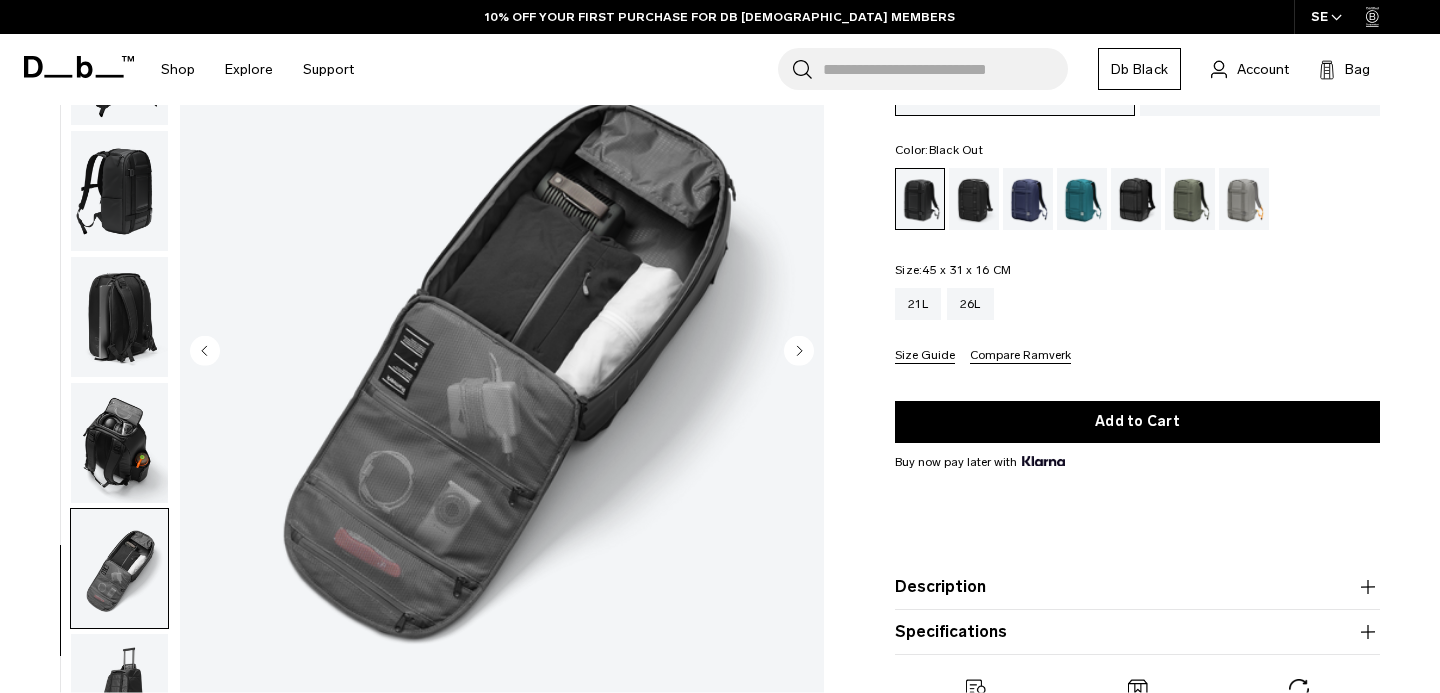 scroll, scrollTop: 189, scrollLeft: 0, axis: vertical 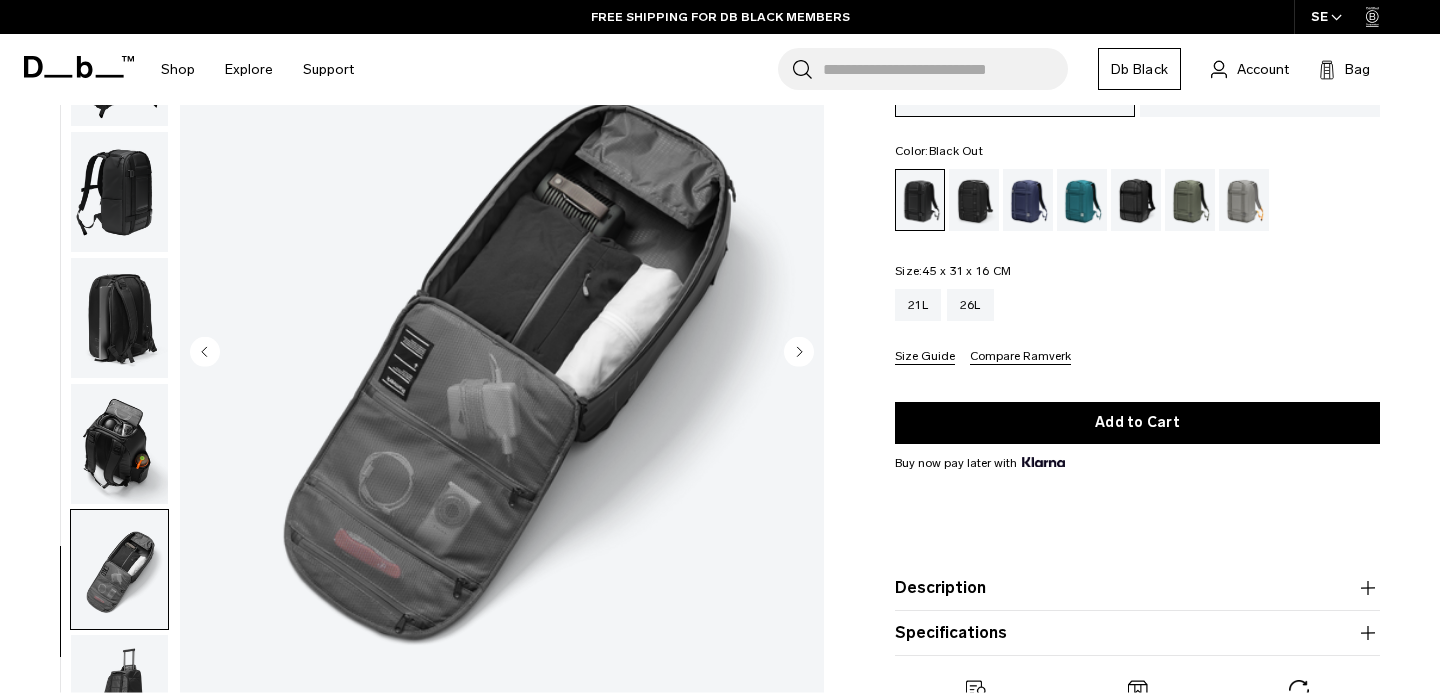click at bounding box center (119, 318) 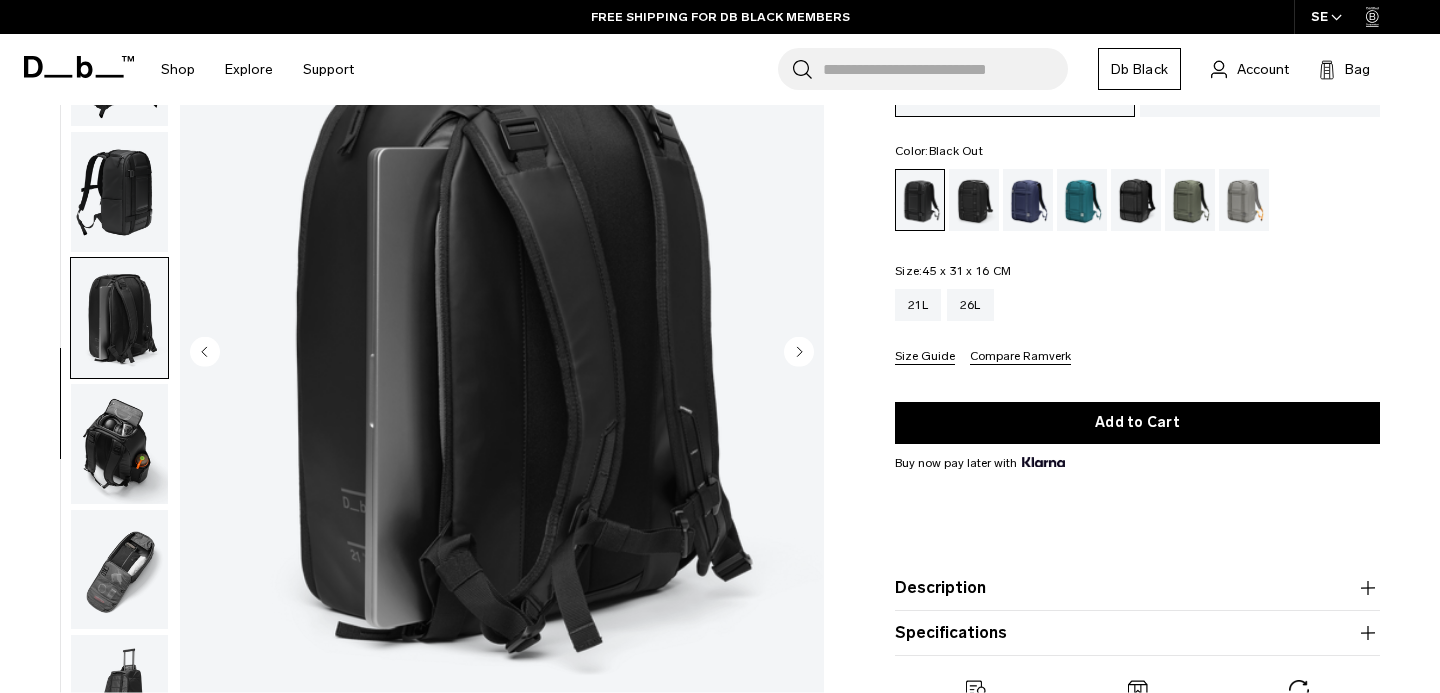 click at bounding box center (119, 444) 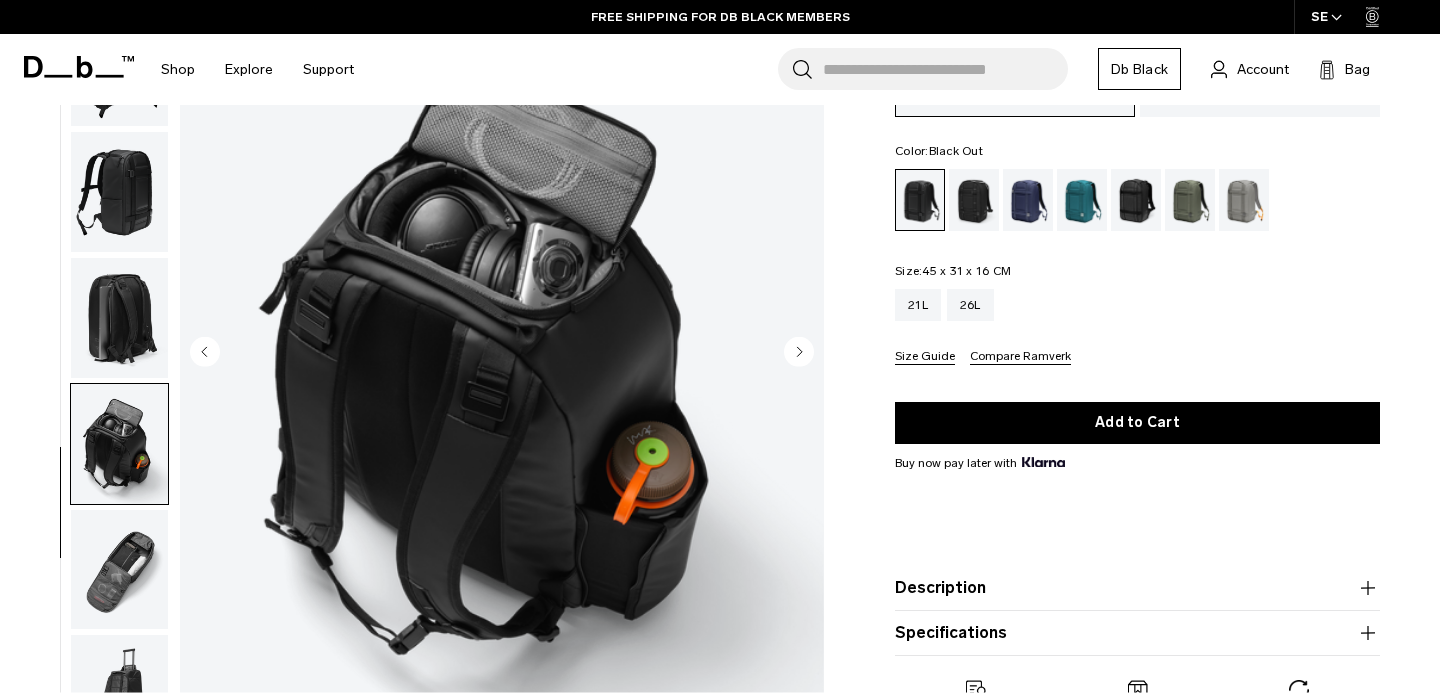 click at bounding box center [119, 192] 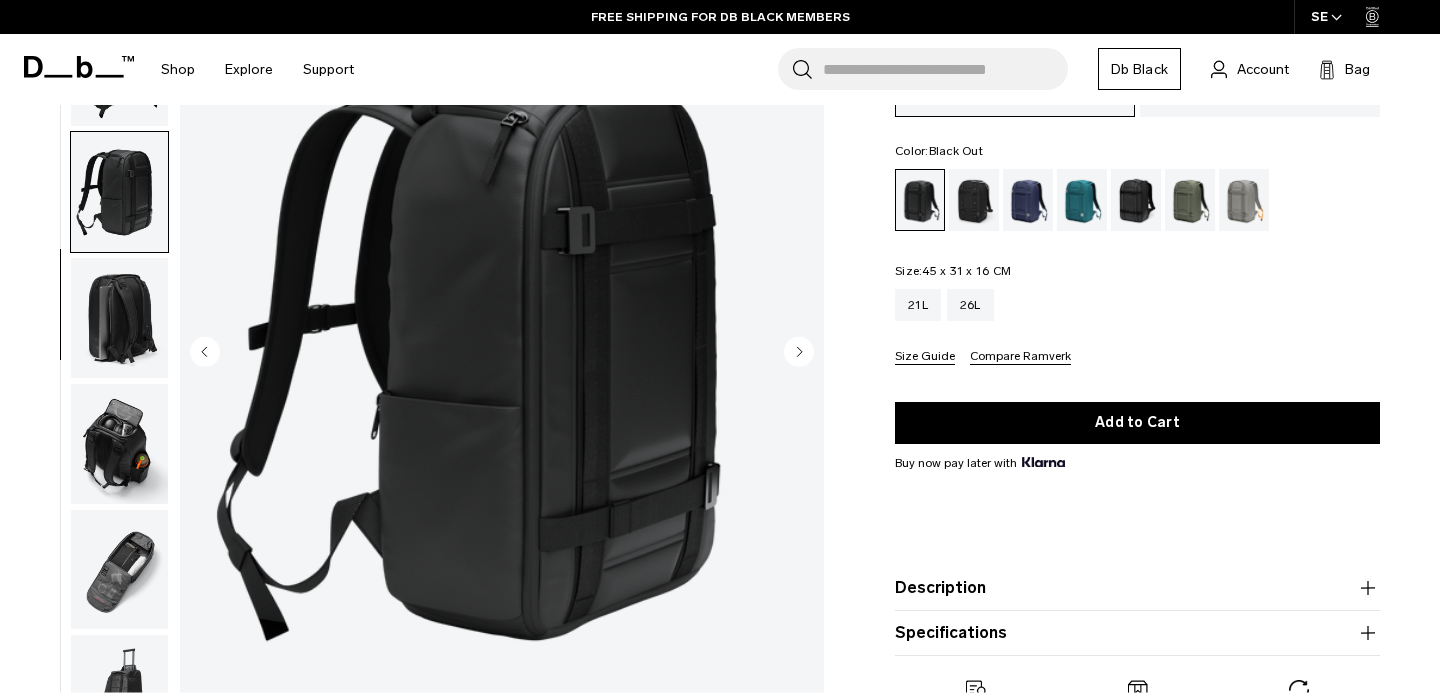 click at bounding box center [119, 318] 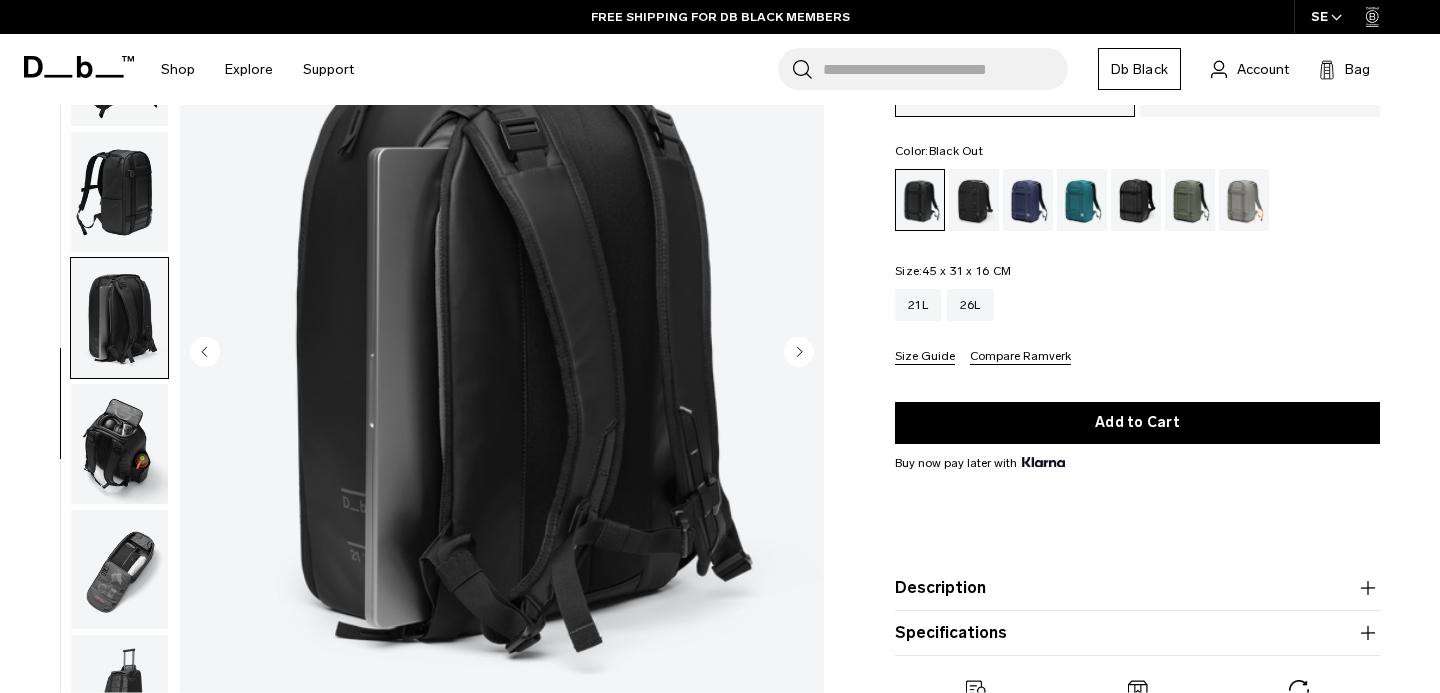 click at bounding box center [119, 444] 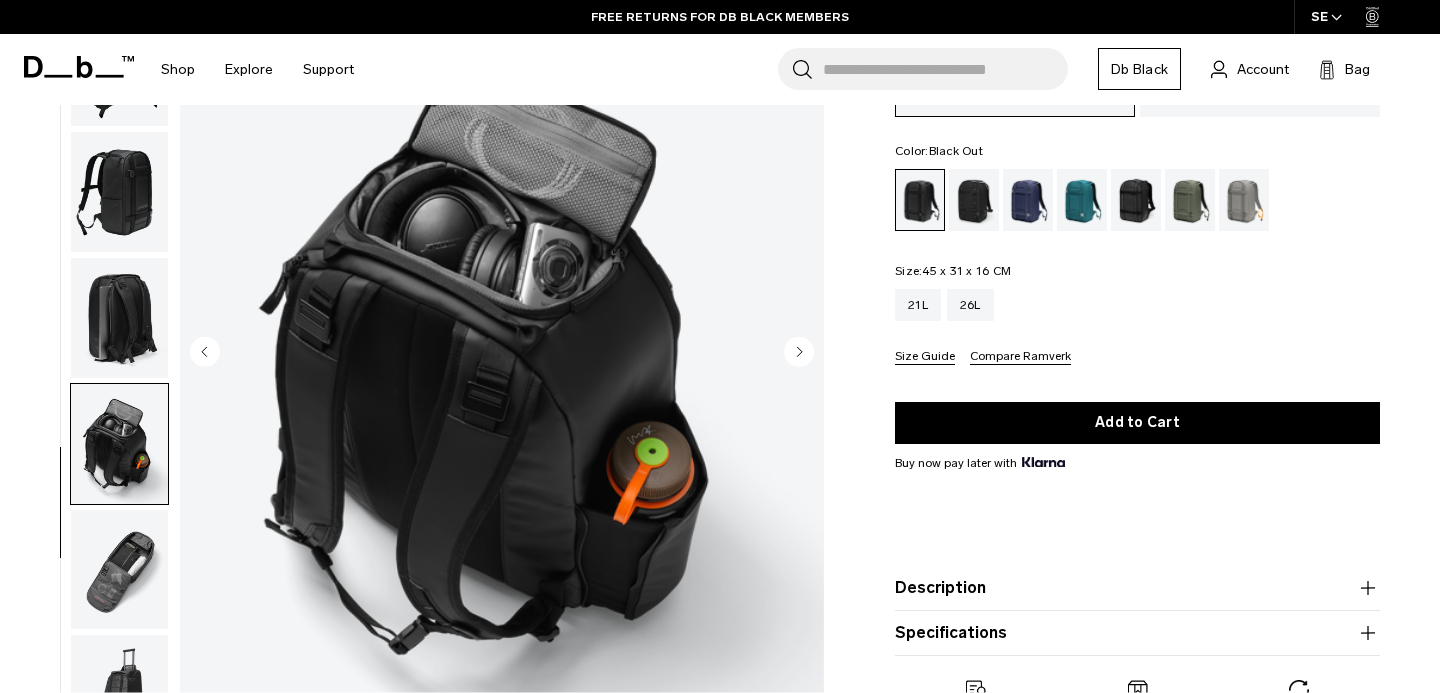 click at bounding box center (119, 569) 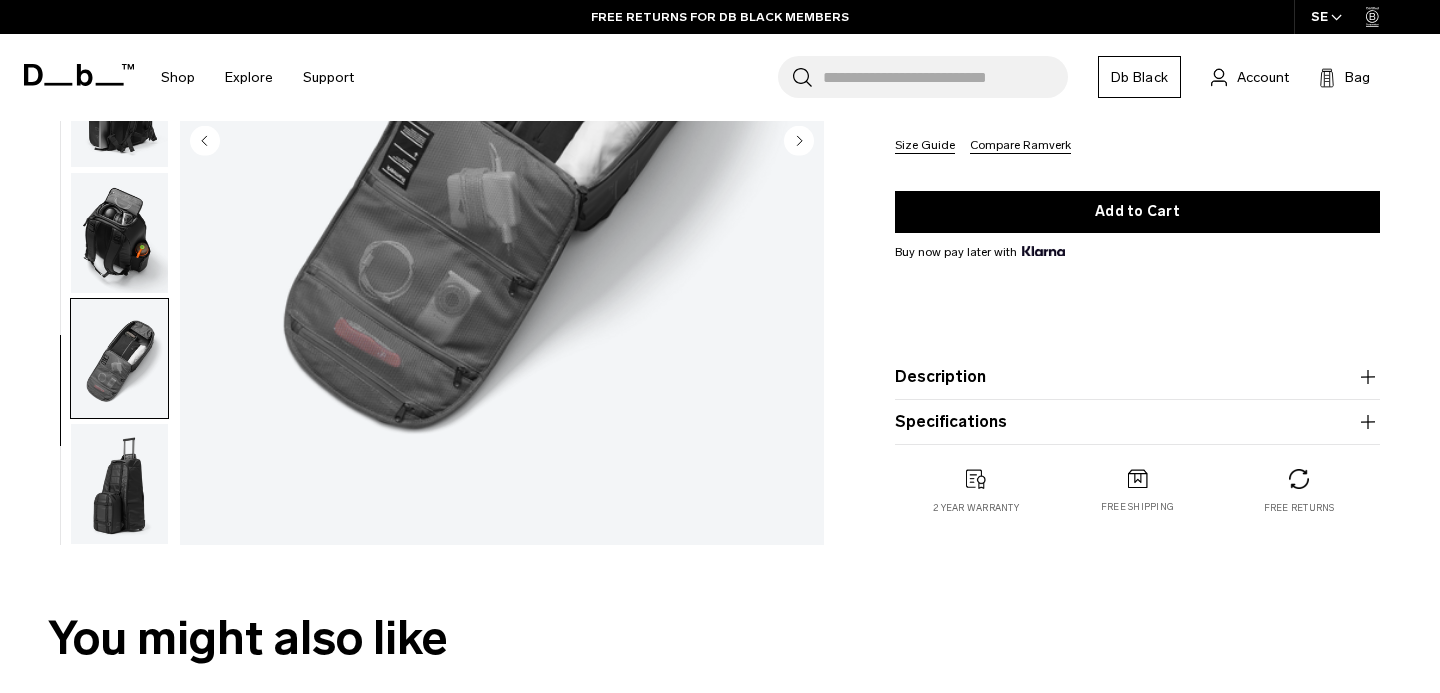 scroll, scrollTop: 413, scrollLeft: 0, axis: vertical 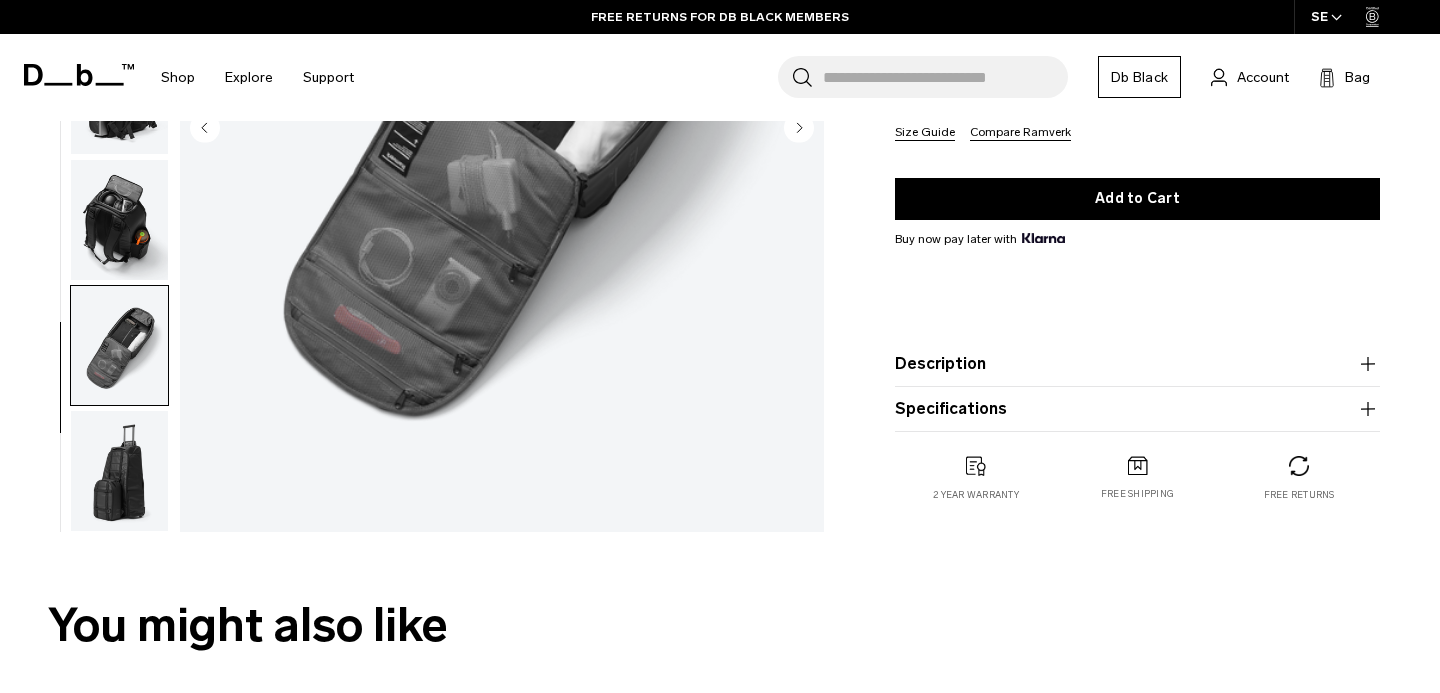 click at bounding box center (119, 471) 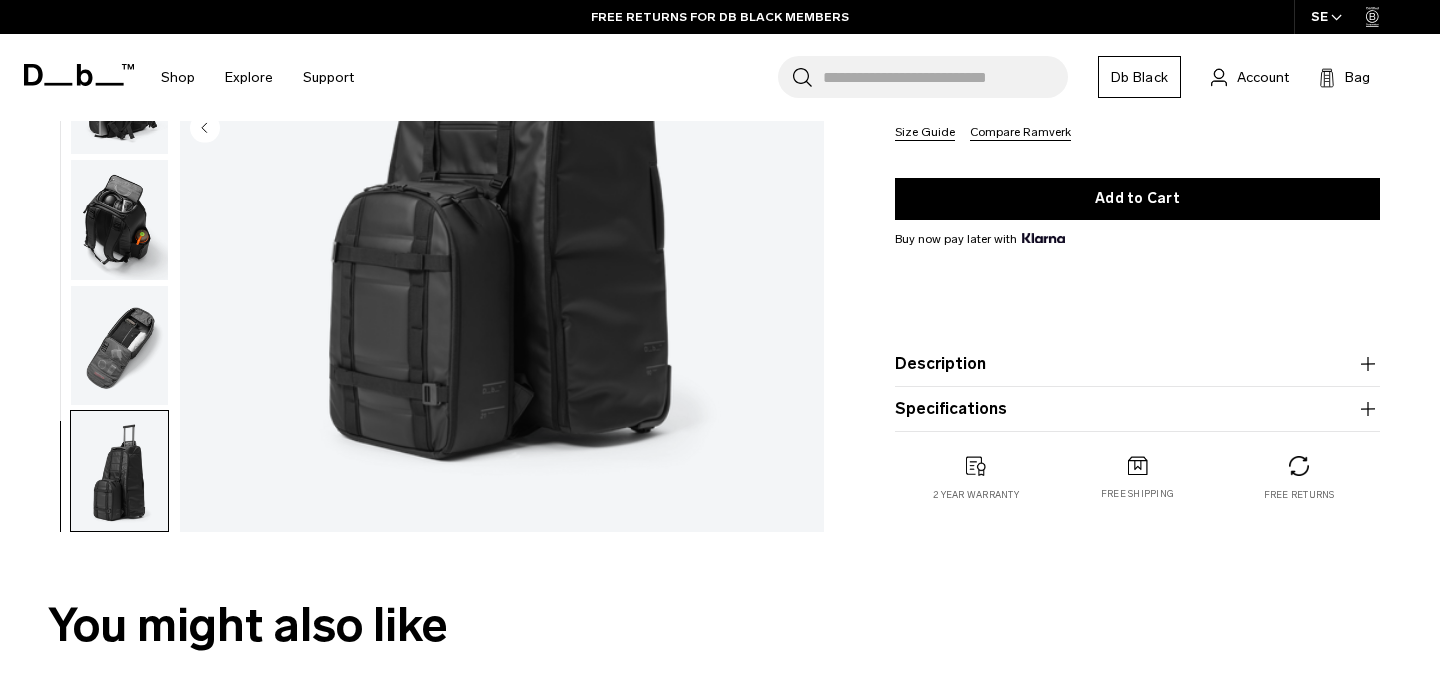 scroll, scrollTop: 0, scrollLeft: 0, axis: both 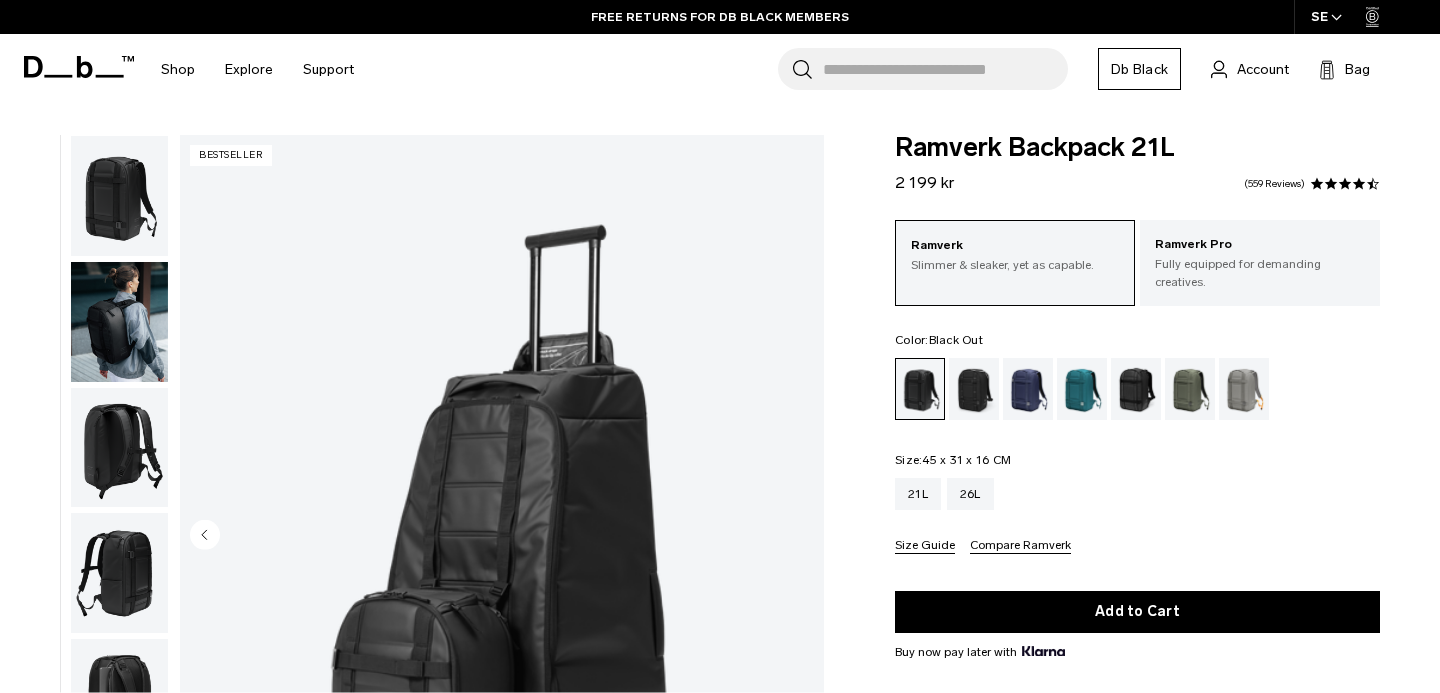click on "Skip to content
Summer Sale Ends In:
00
days,
00
hours,
00
minutes ,
00
seconds
BUY NOW, PAY LATER WITH KLARNA
10% OFF YOUR FIRST PURCHASE FOR DB BLACK MEMBERS
FREE SHIPPING FOR DB BLACK MEMBERS
FREE RETURNS FOR DB BLACK MEMBERS
LIMITED LIFETIME WARRANTY FOR DB BLACK MEMBERS
BUY NOW, PAY LATER WITH KLARNA
10% OFF YOUR FIRST PURCHASE FOR DB BLACK MEMBERS
Summer Sale Ends In:
00
00 00" at bounding box center [720, 346] 